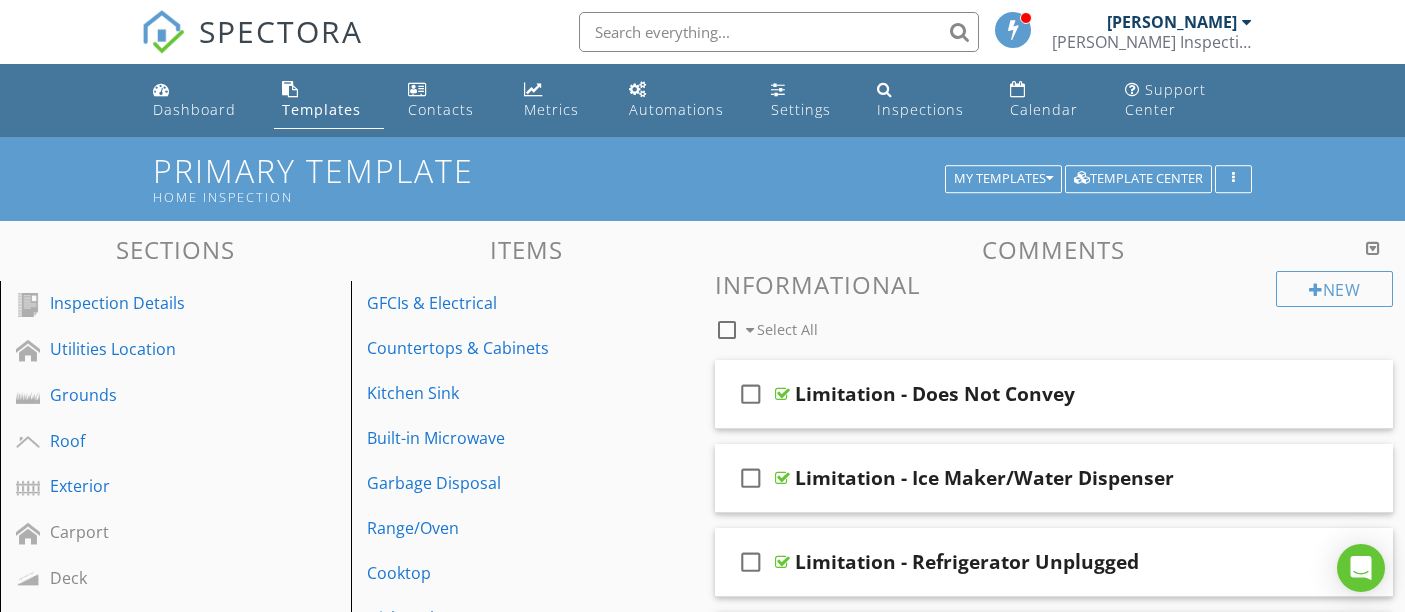 scroll, scrollTop: 888, scrollLeft: 0, axis: vertical 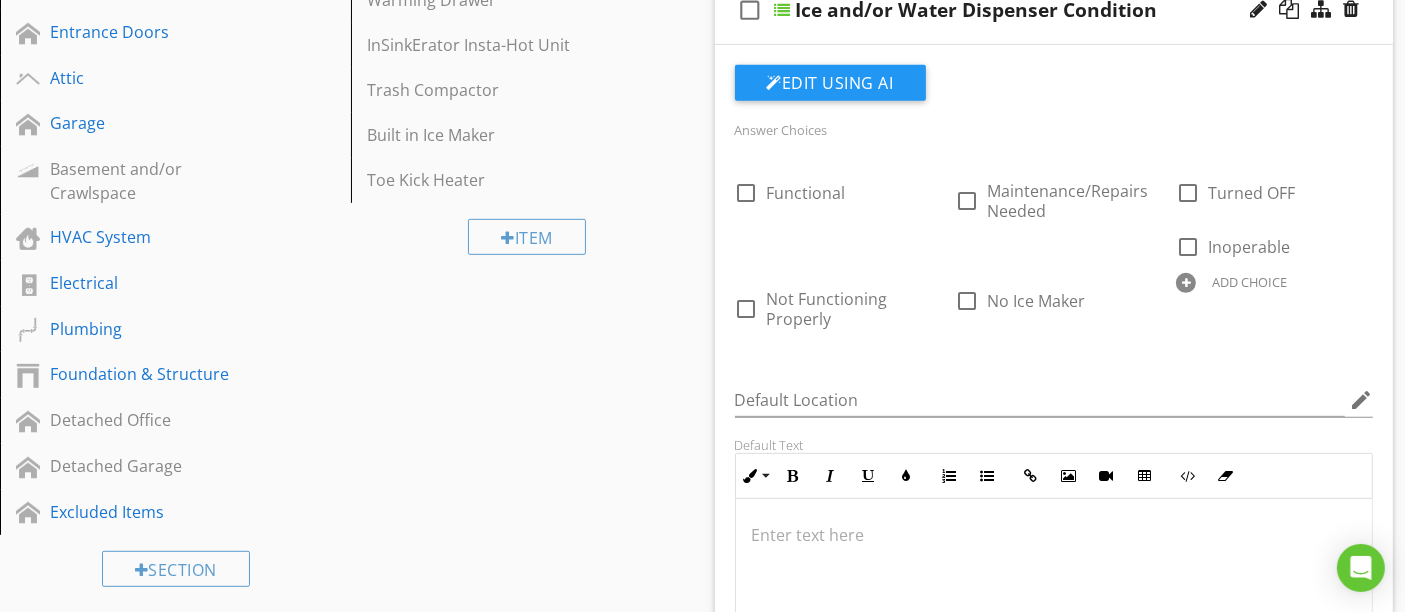 click on "Plumbing" at bounding box center [153, 329] 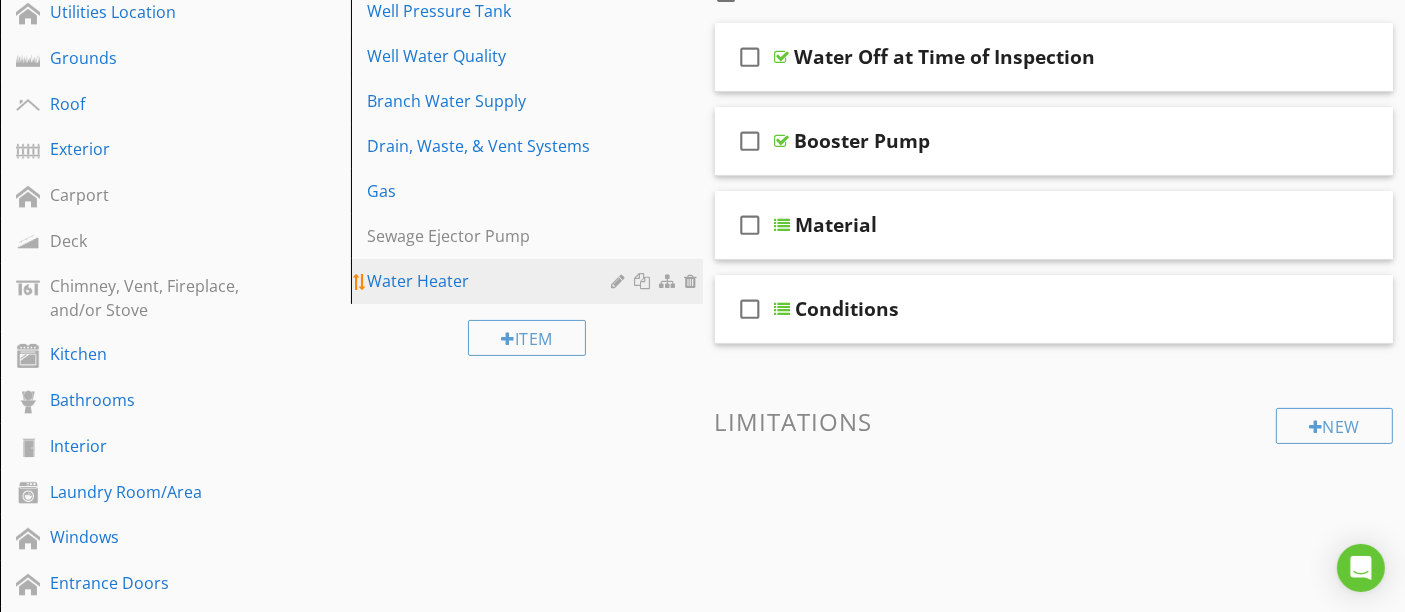 scroll, scrollTop: 333, scrollLeft: 0, axis: vertical 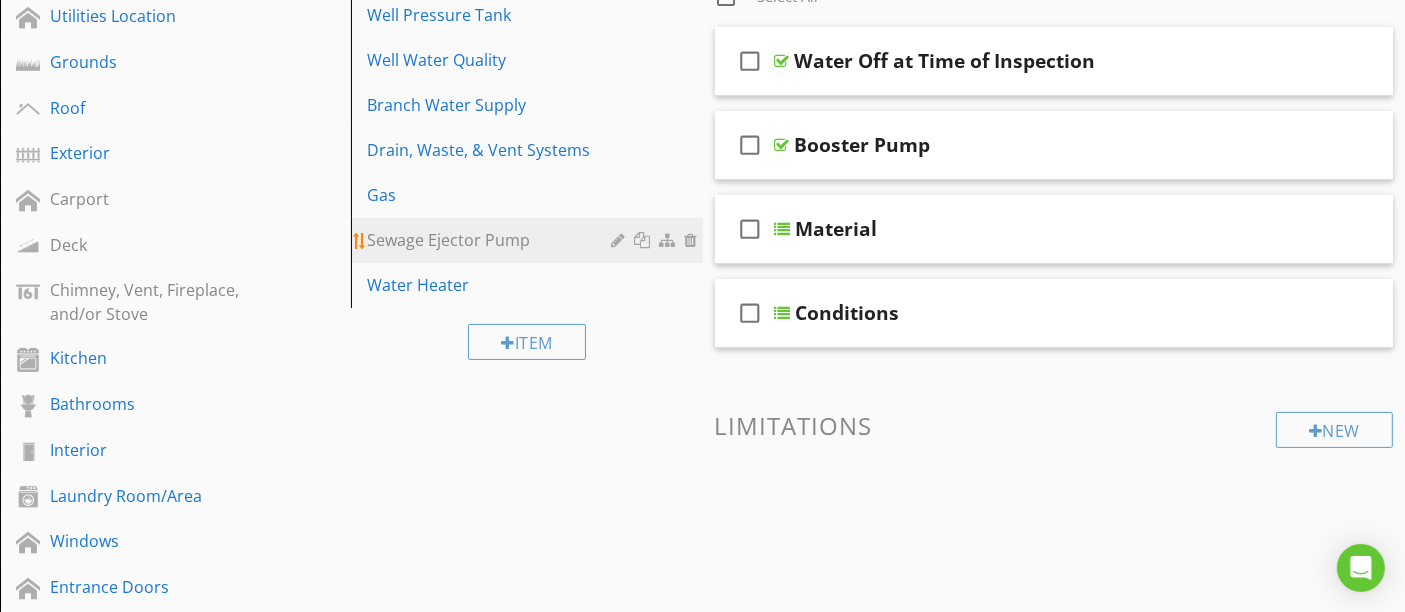 click on "Sewage Ejector Pump" at bounding box center (492, 240) 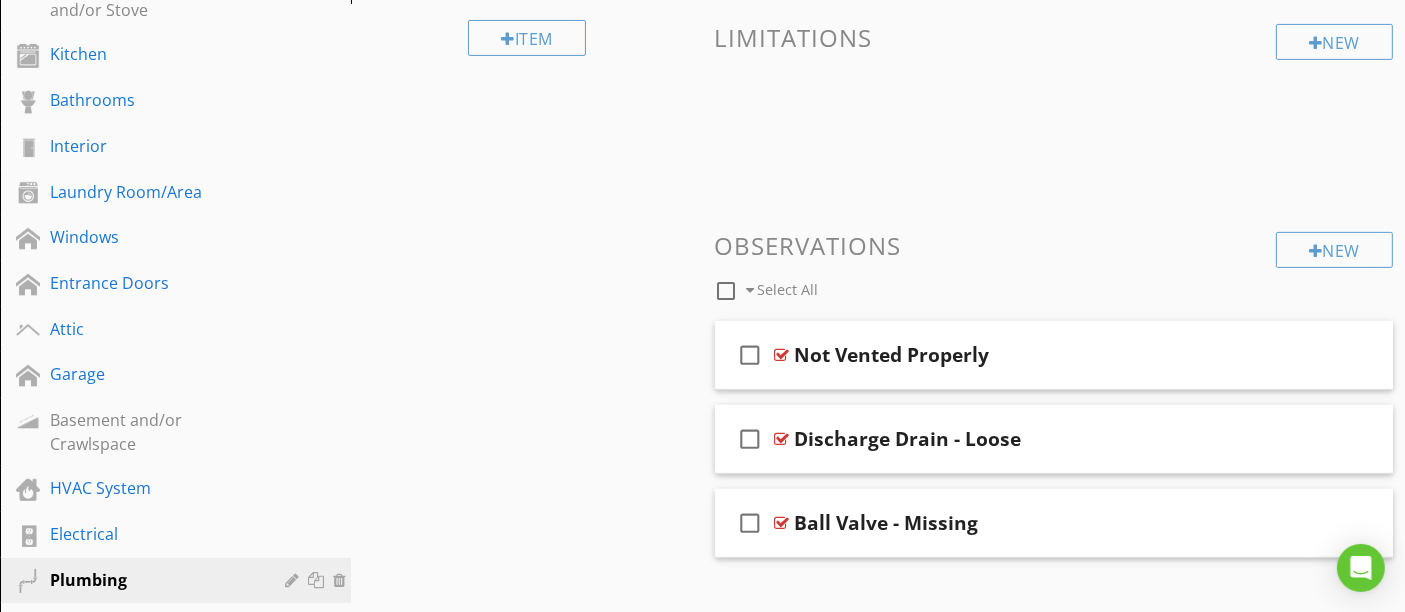 scroll, scrollTop: 777, scrollLeft: 0, axis: vertical 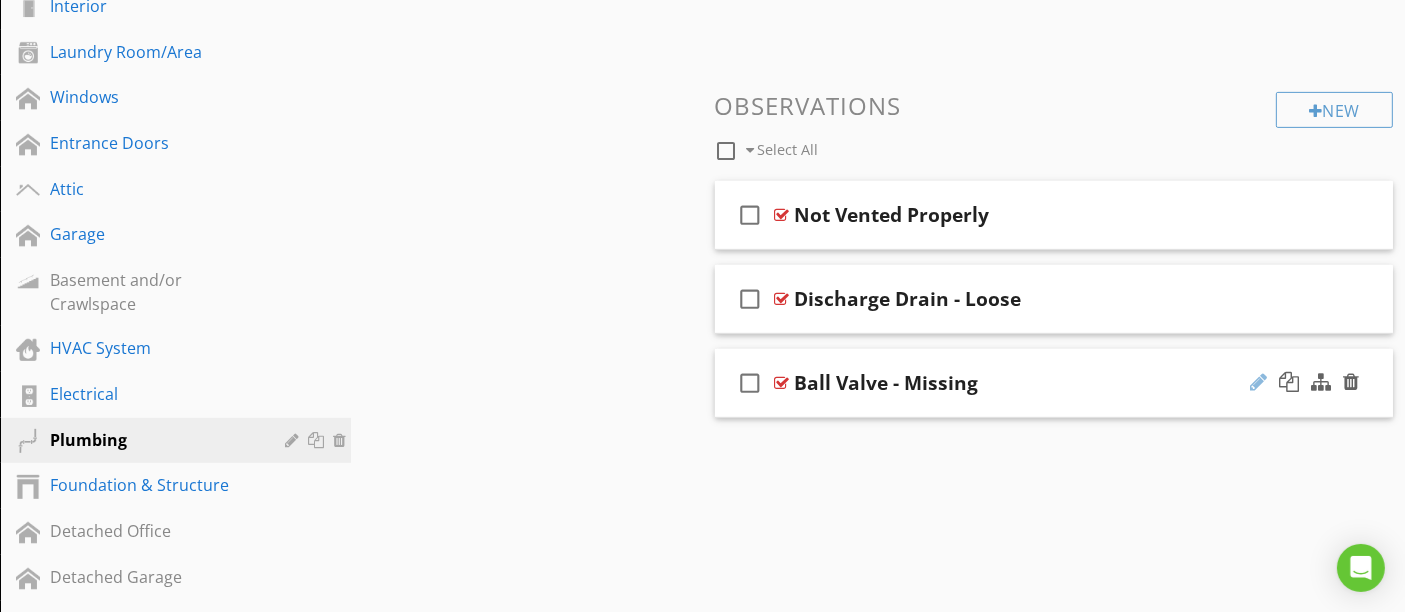 click at bounding box center [1258, 382] 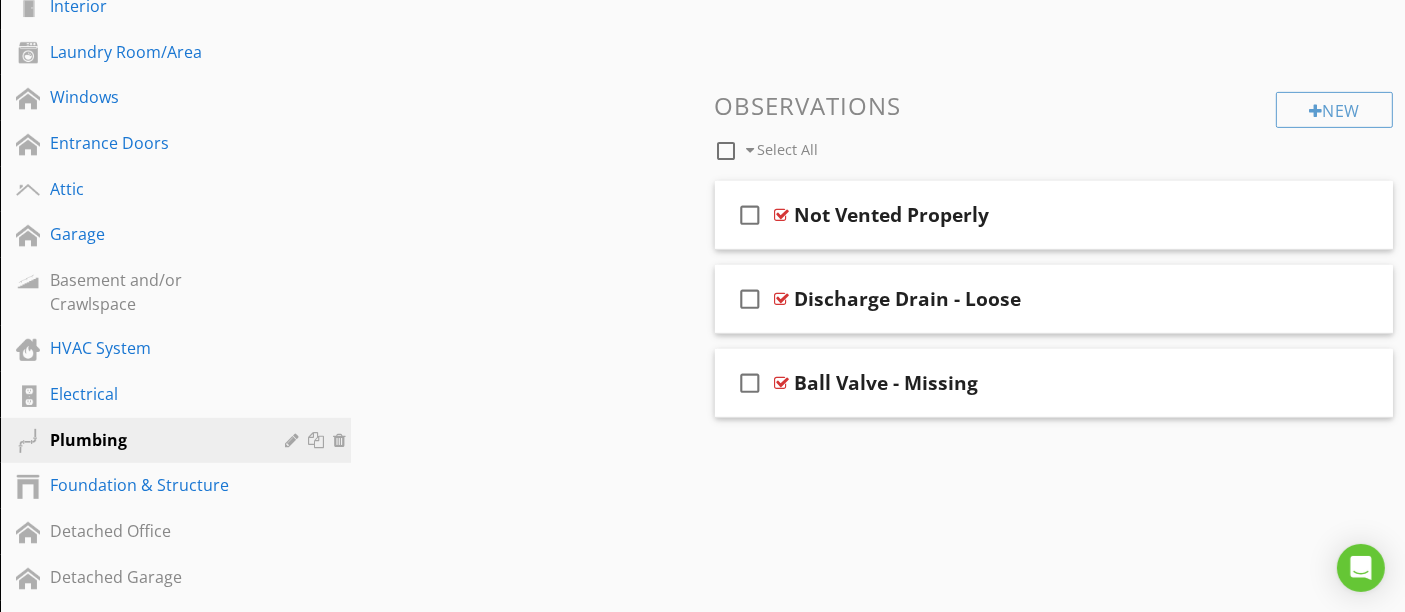 click on "Comments
New
Informational   check_box_outline_blank     Select All       check_box_outline_blank
Conditions
check_box_outline_blank
Limitation - Toilet/Sewage Pump
check_box_outline_blank
Limitation - 2nd Pump Not Operated
New
Limitations
New
Observations   check_box_outline_blank     Select All     check_box_outline_blank
Not Vented Properly
check_box_outline_blank
Discharge Drain - Loose
check_box_outline_blank
Ball Valve - Missing" at bounding box center (1054, -29) 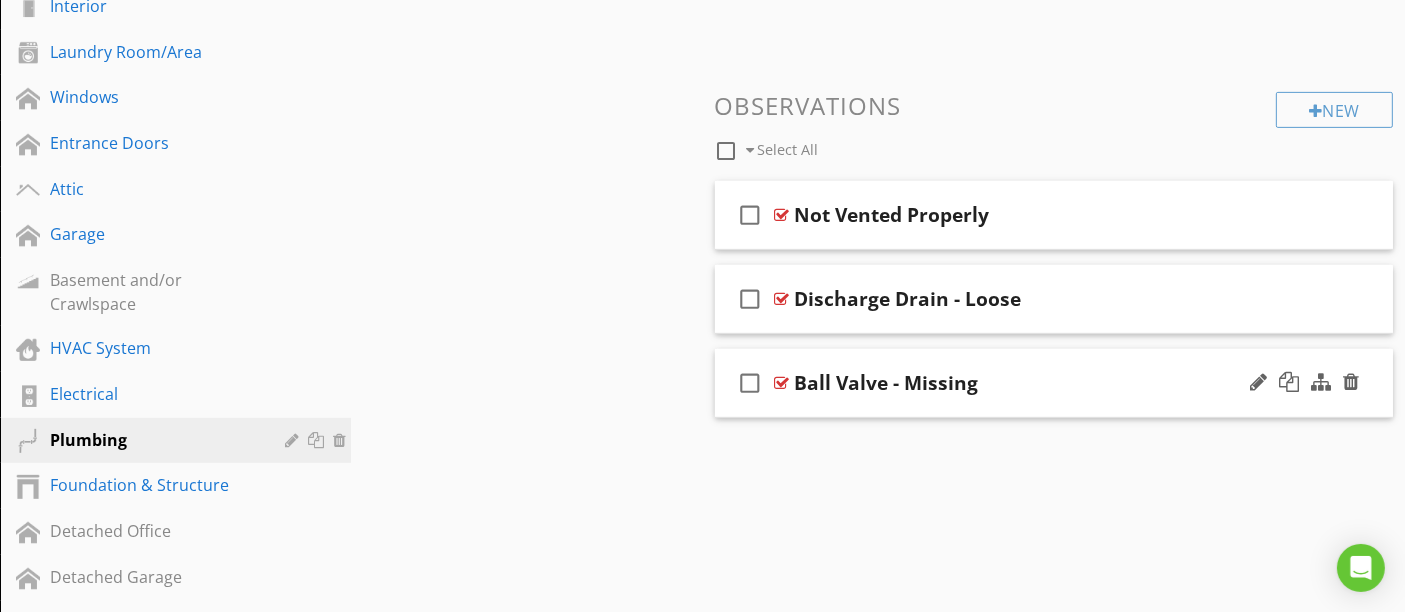 click on "check_box_outline_blank
Ball Valve - Missing" at bounding box center (1054, 383) 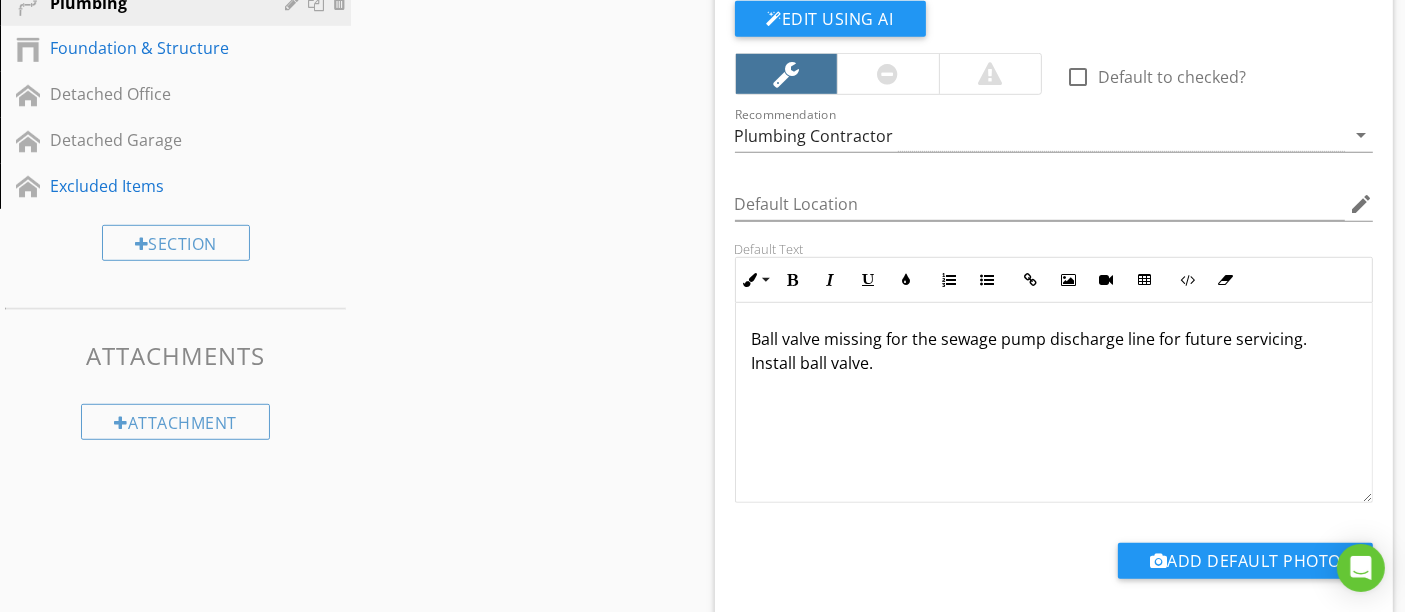 scroll, scrollTop: 1222, scrollLeft: 0, axis: vertical 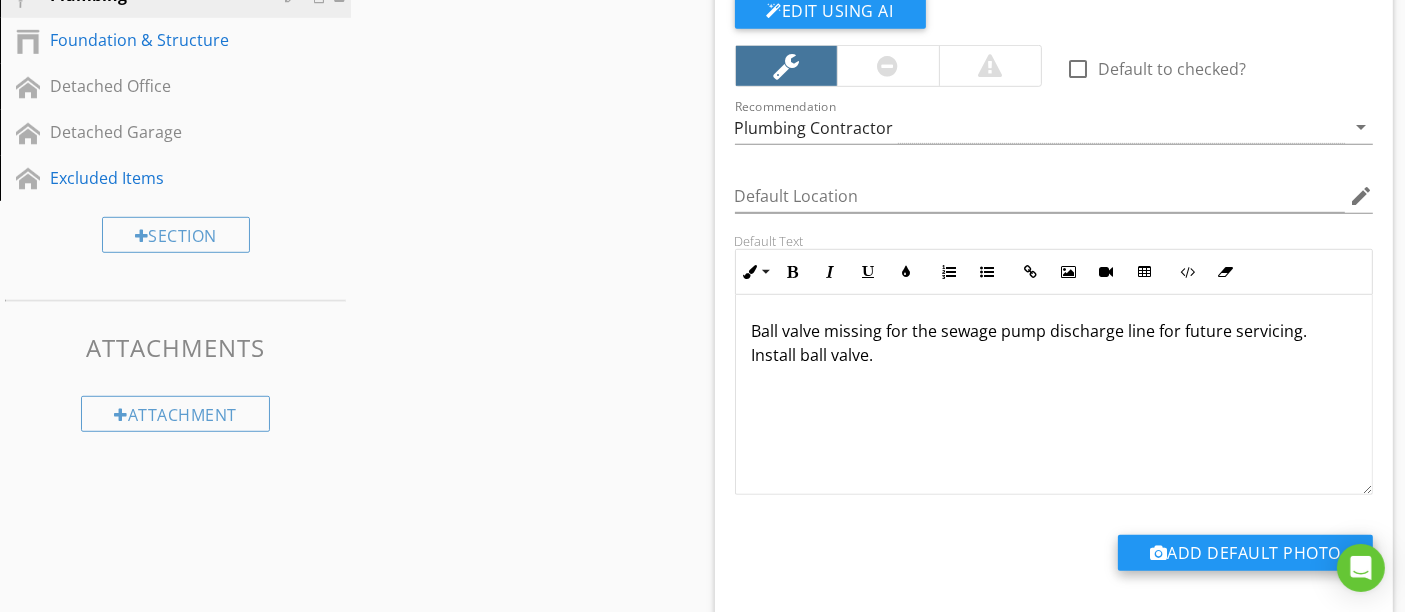 click on "Add Default Photo" at bounding box center [1245, 553] 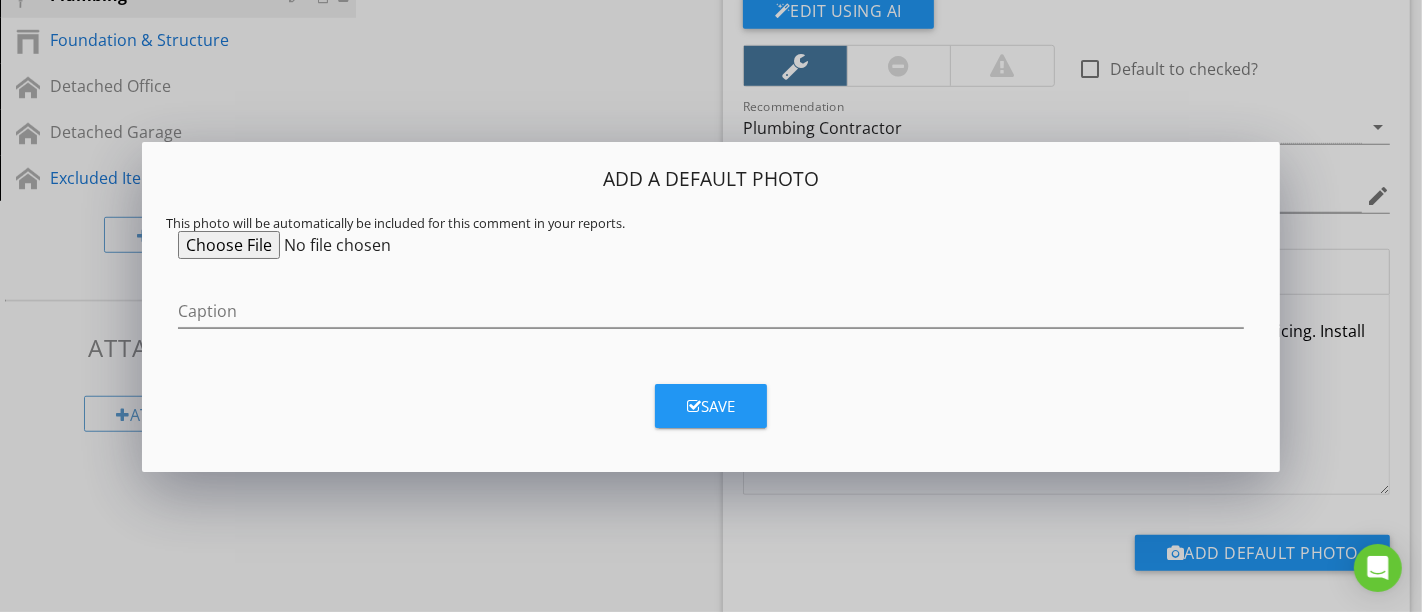 click at bounding box center [331, 245] 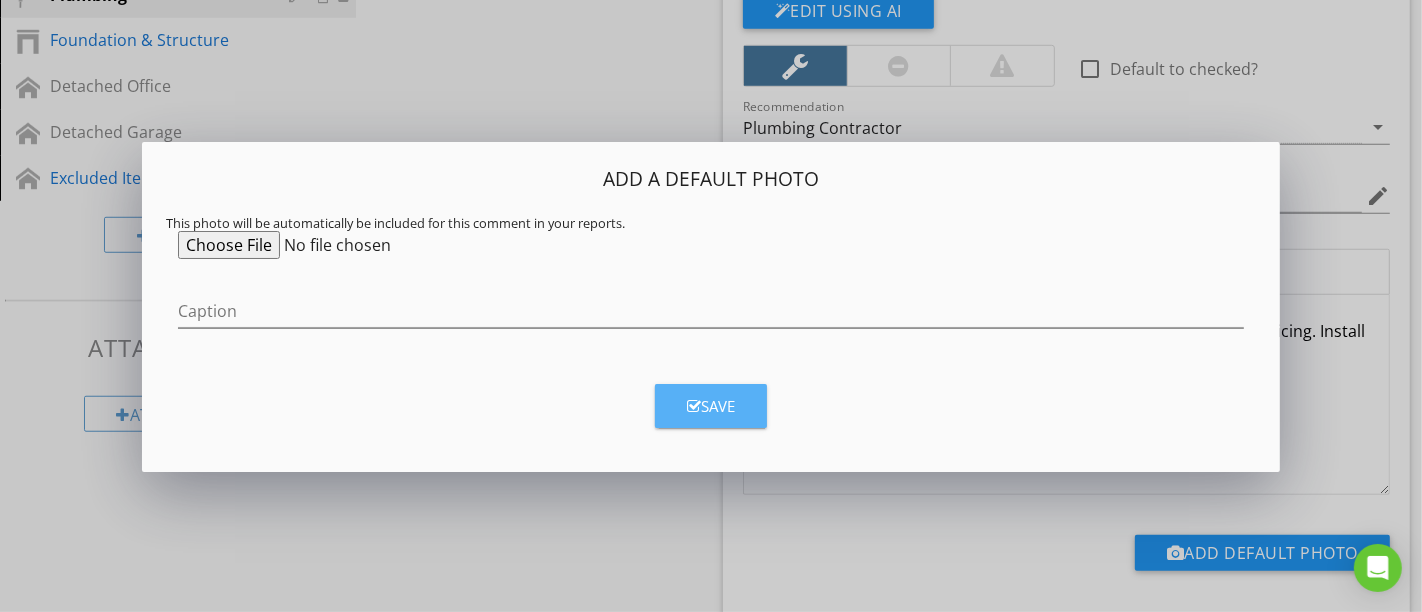 click on "Save" at bounding box center [711, 406] 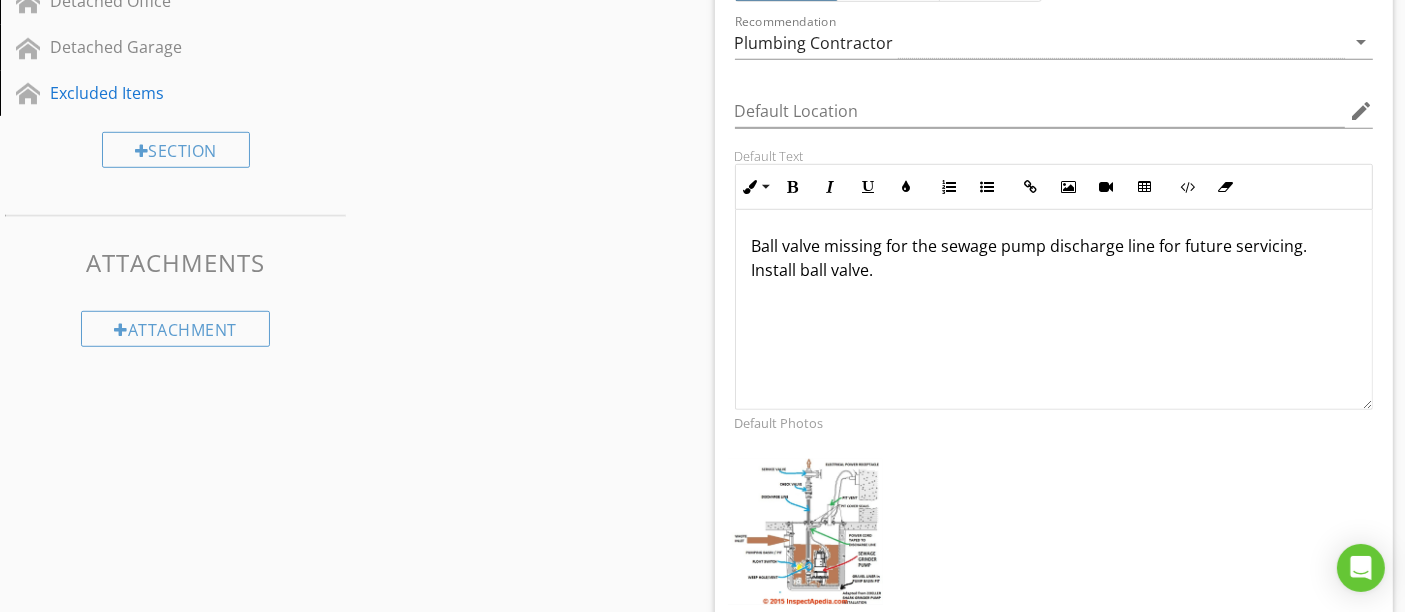 scroll, scrollTop: 1077, scrollLeft: 0, axis: vertical 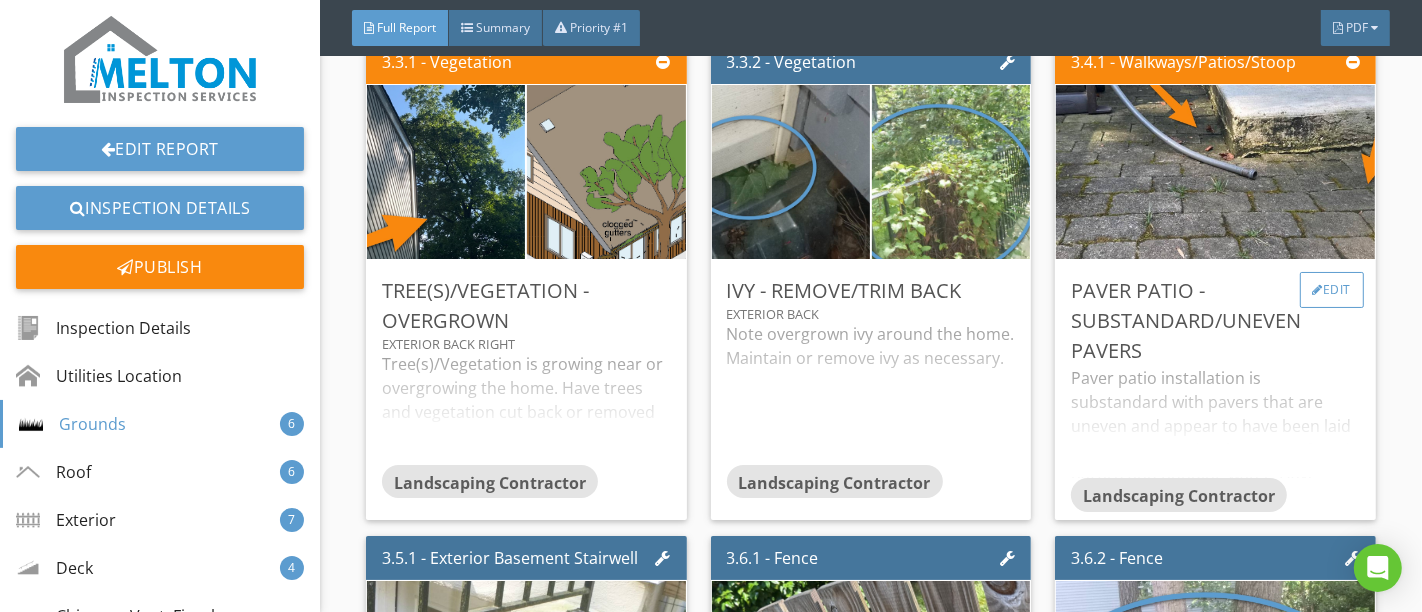 click on "Edit" at bounding box center (1332, 290) 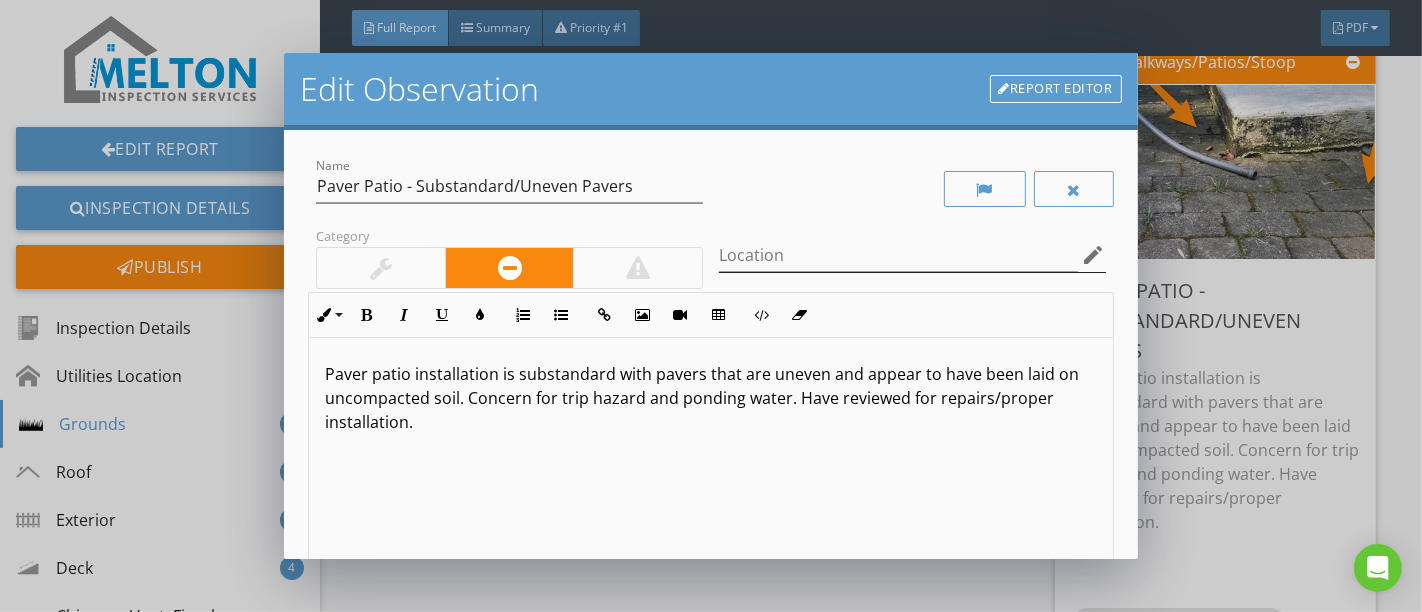 click on "edit" at bounding box center [1094, 255] 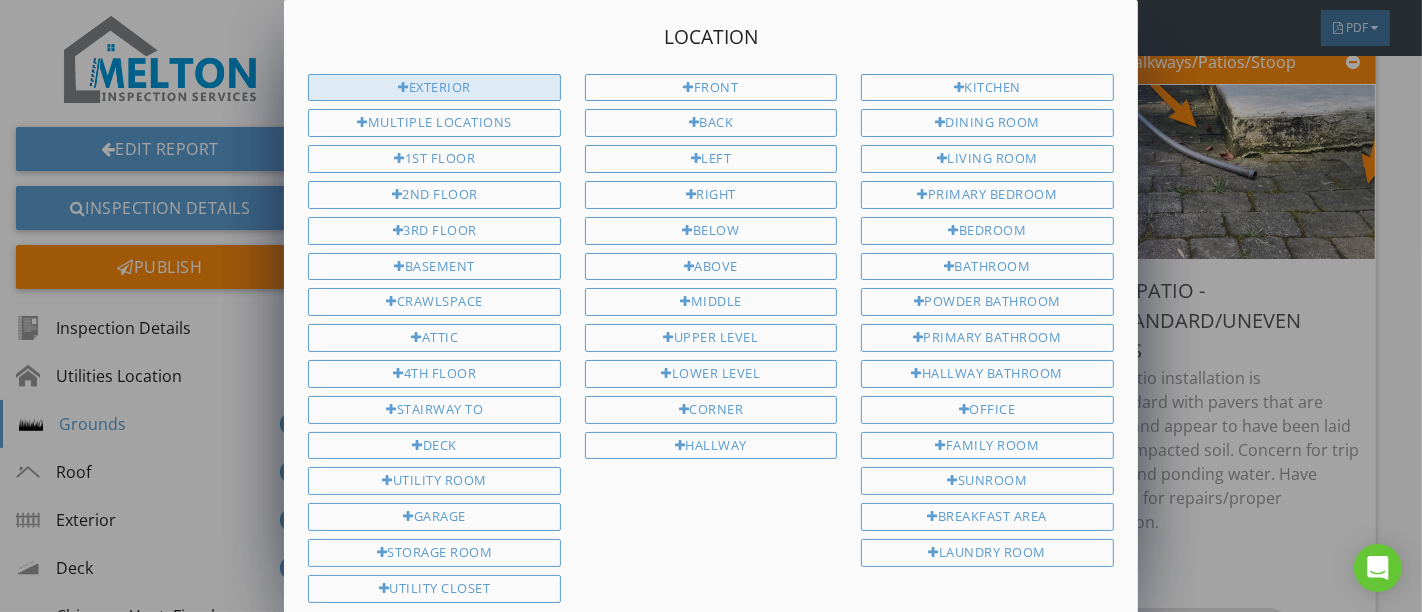 click on "Exterior" at bounding box center (434, 88) 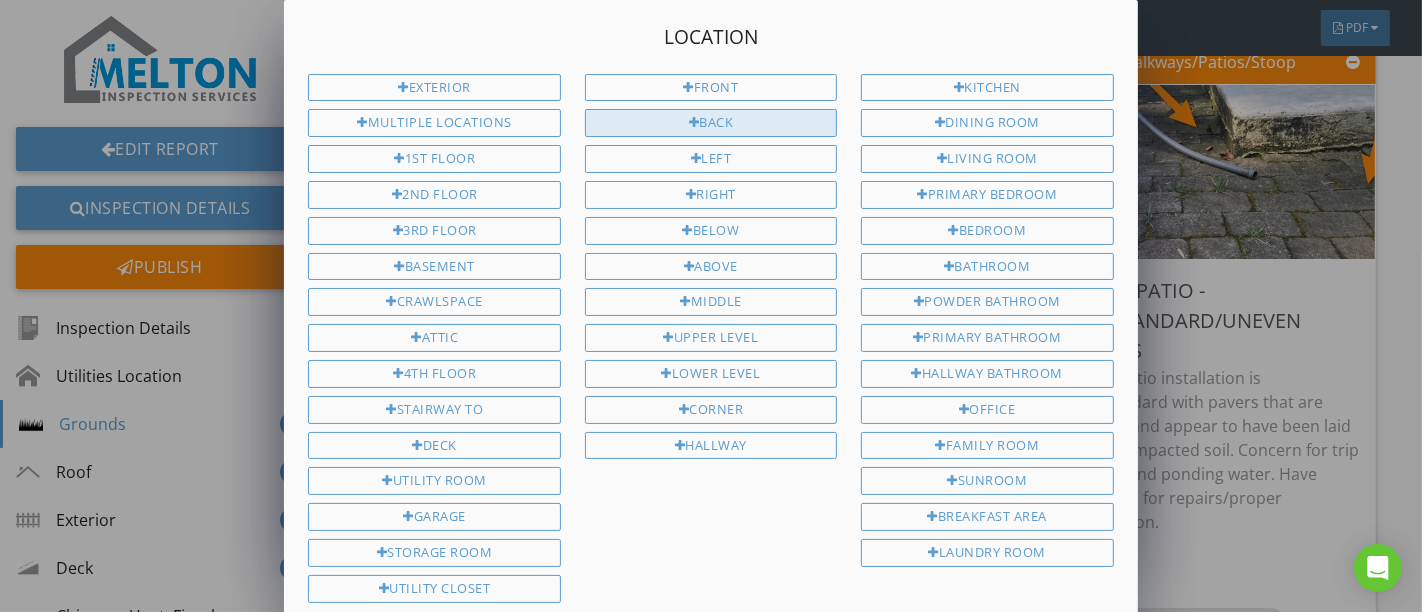 click on "Back" at bounding box center [711, 123] 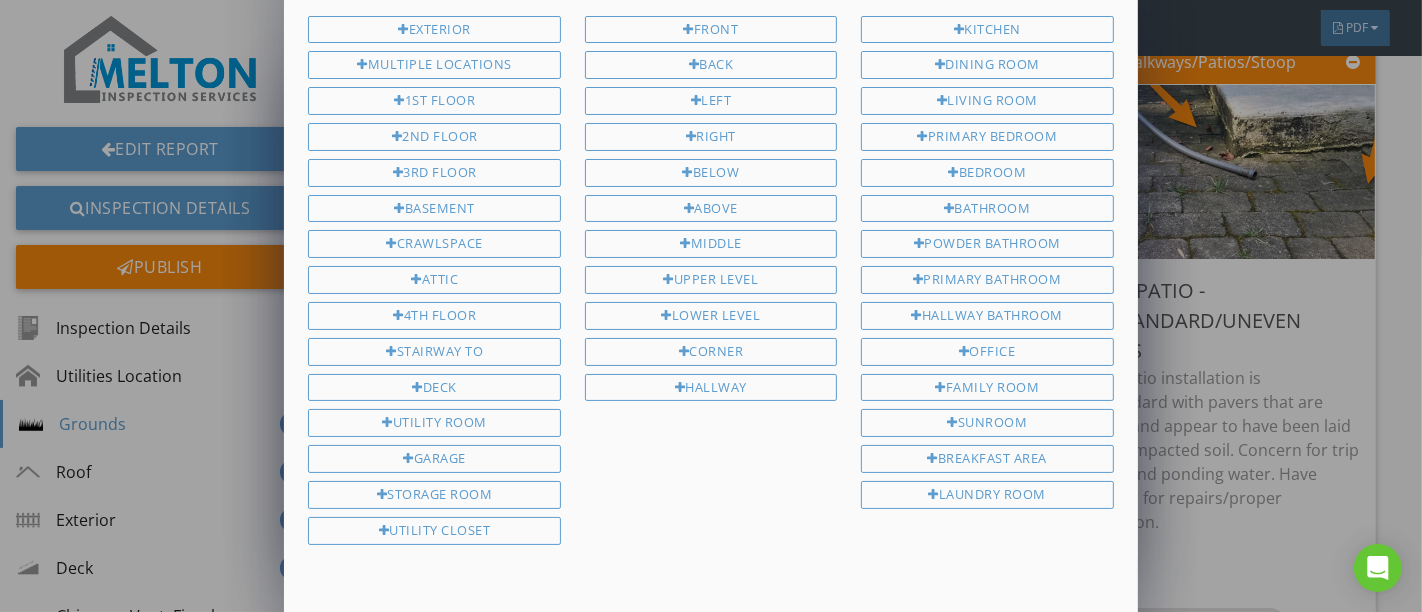 scroll, scrollTop: 187, scrollLeft: 0, axis: vertical 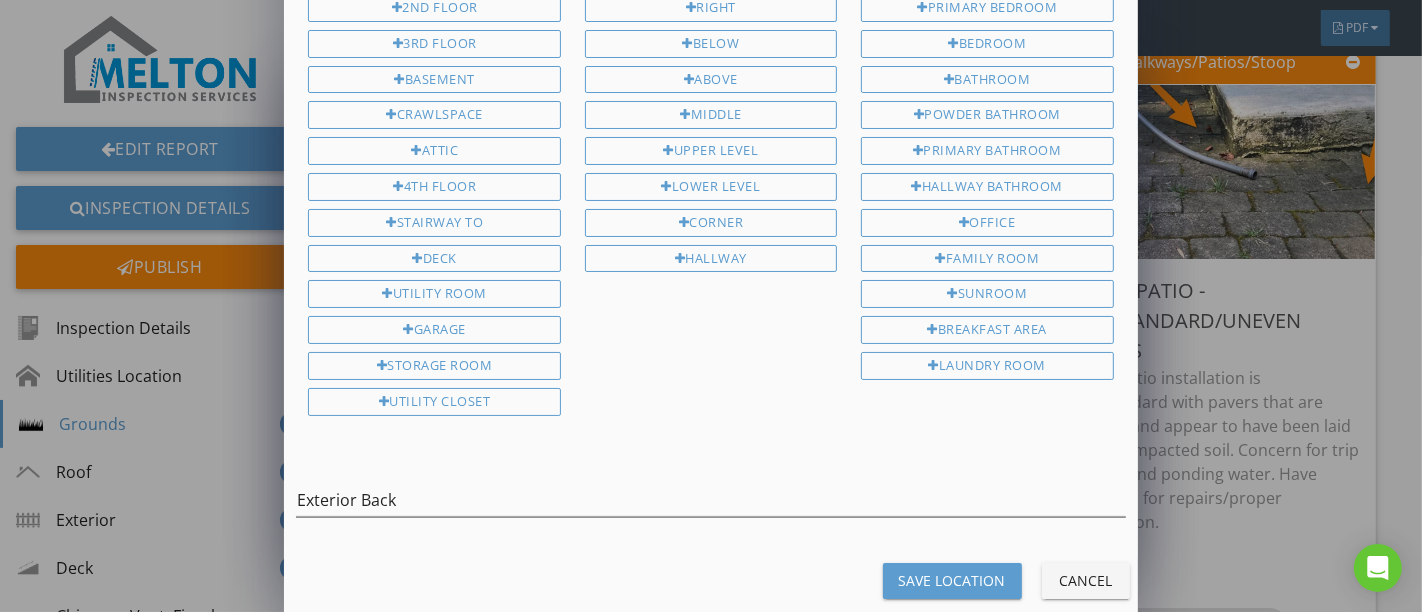 click on "Save Location" at bounding box center (952, 580) 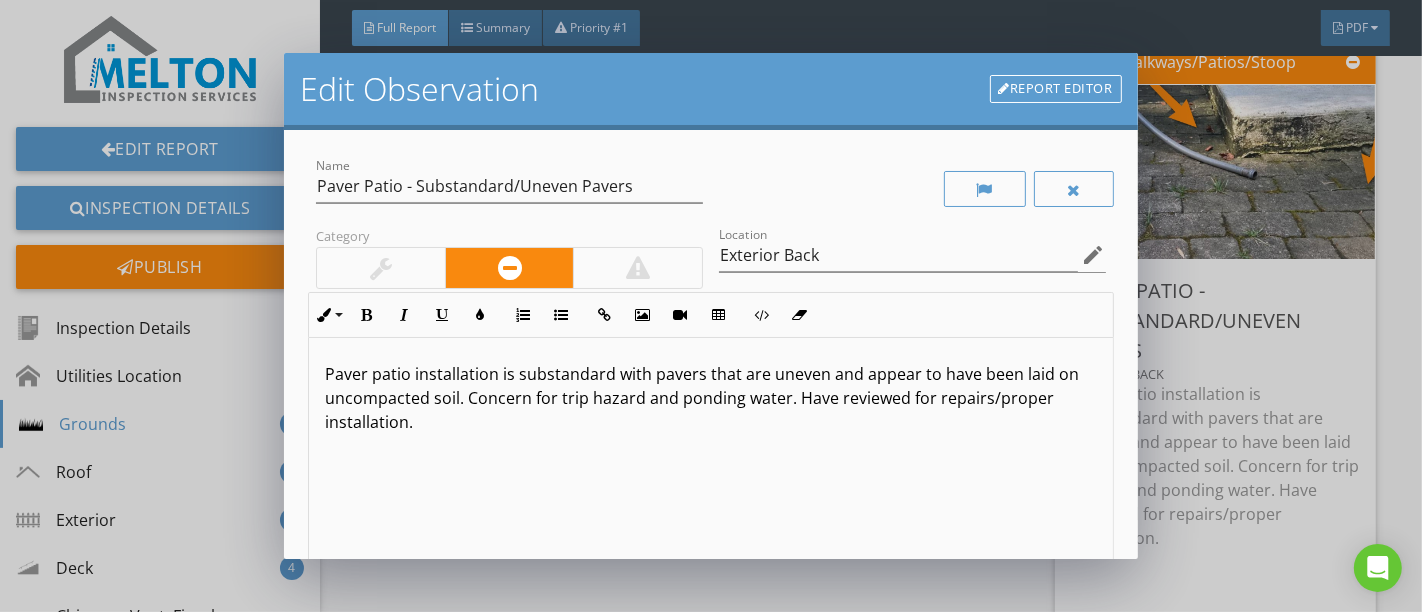 scroll, scrollTop: 0, scrollLeft: 0, axis: both 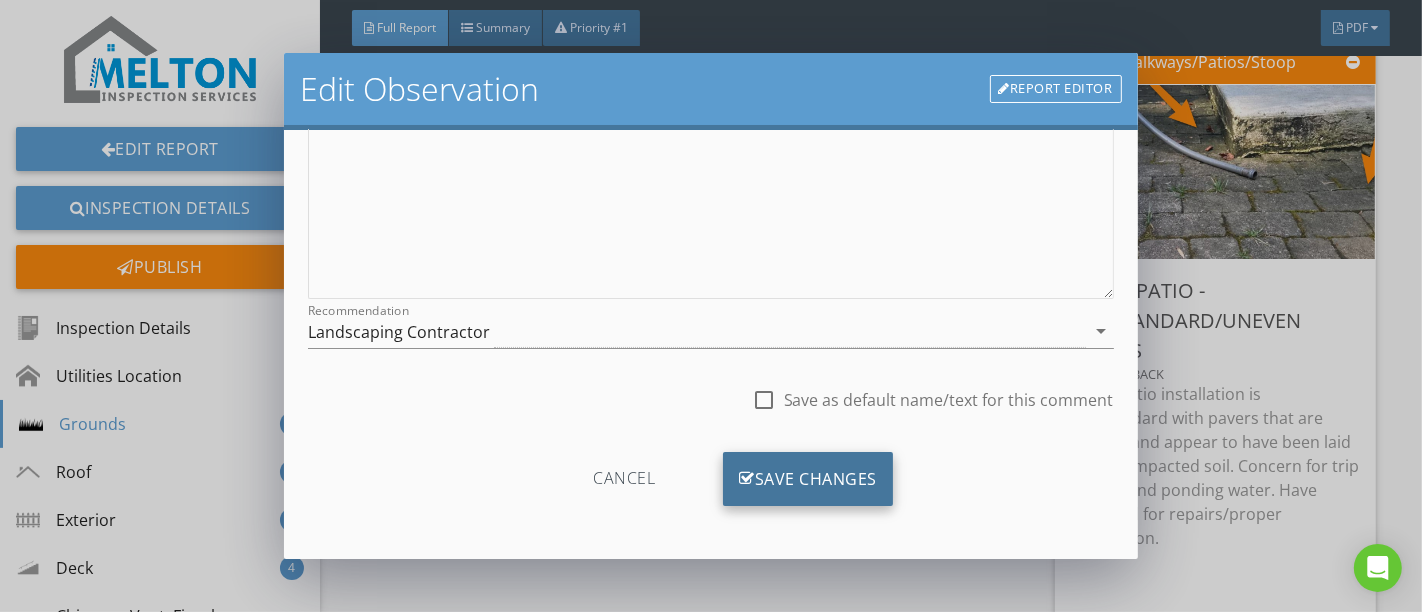 click on "Save Changes" at bounding box center [808, 479] 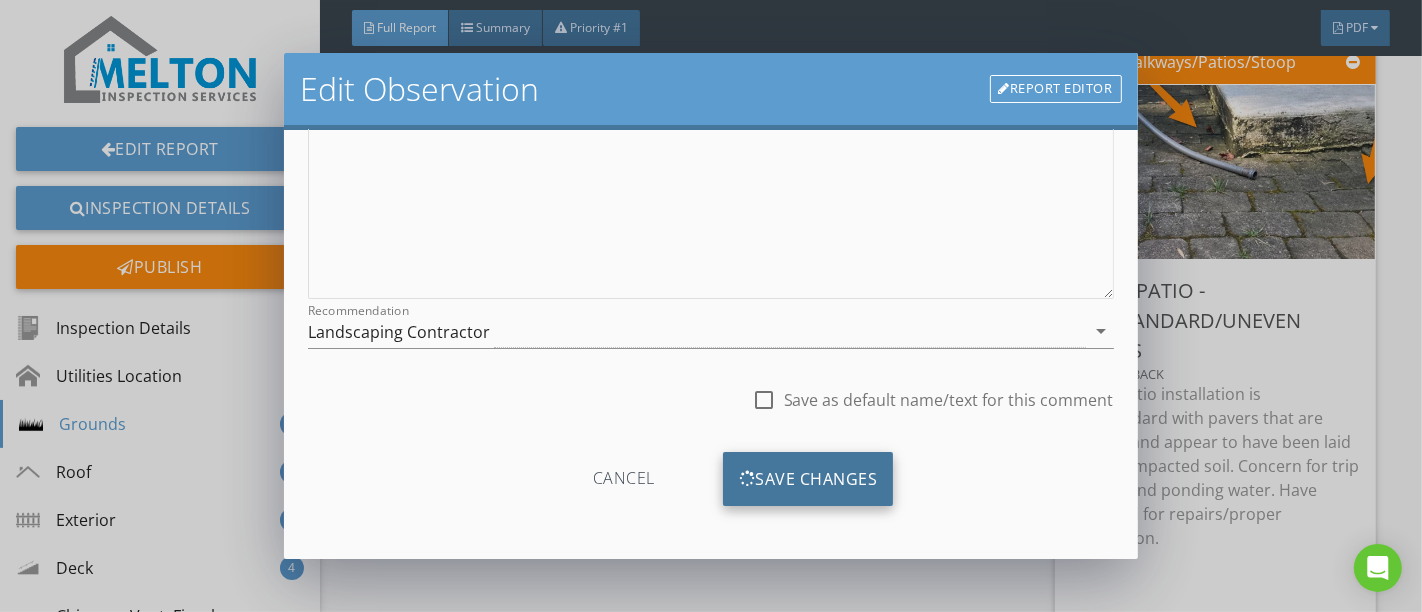 scroll, scrollTop: 120, scrollLeft: 0, axis: vertical 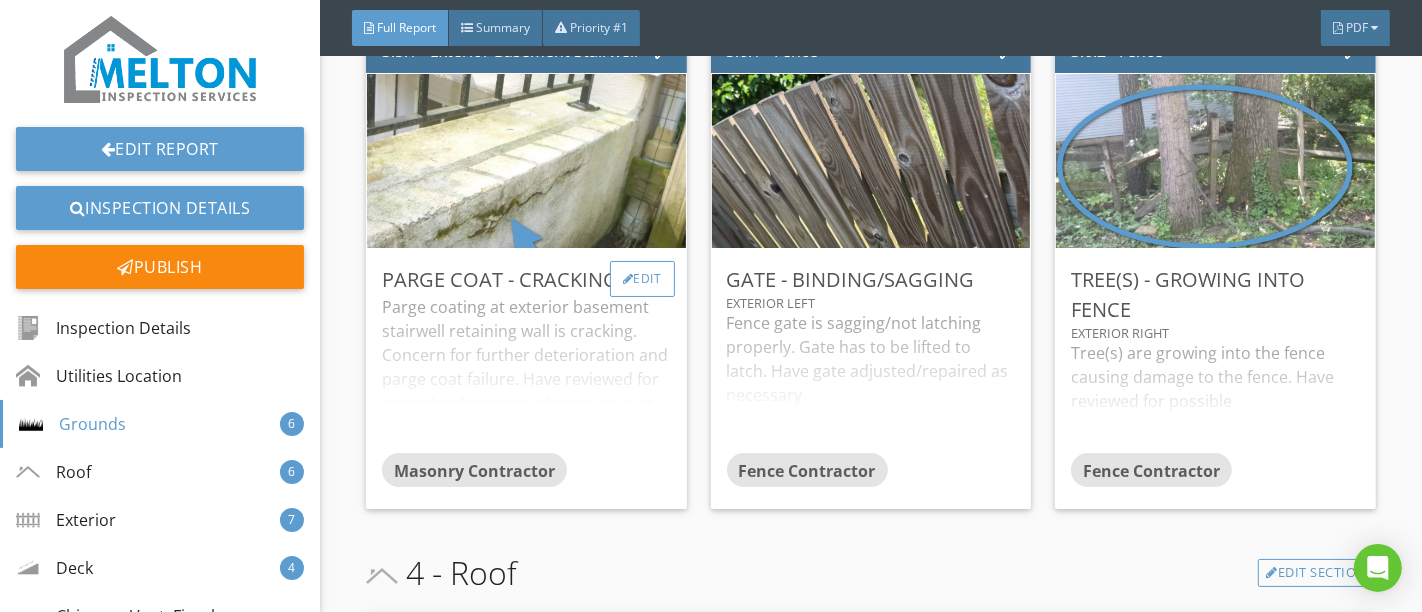 click on "Edit" at bounding box center (642, 279) 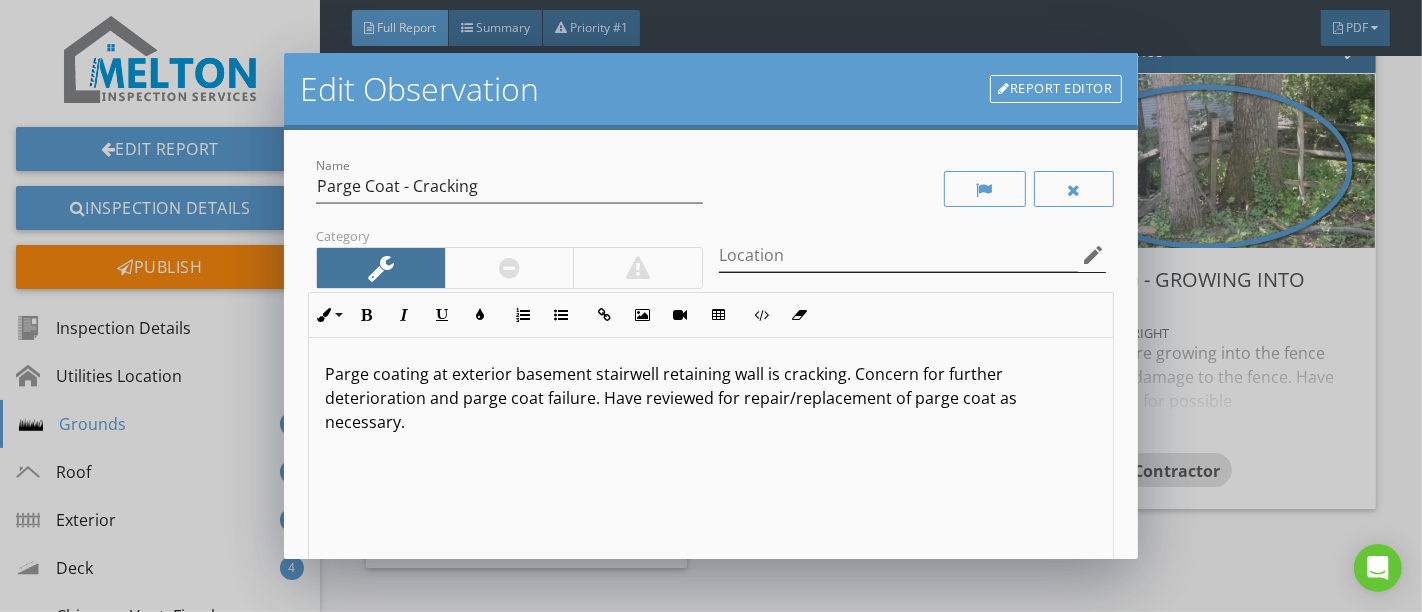 click on "edit" at bounding box center [1094, 255] 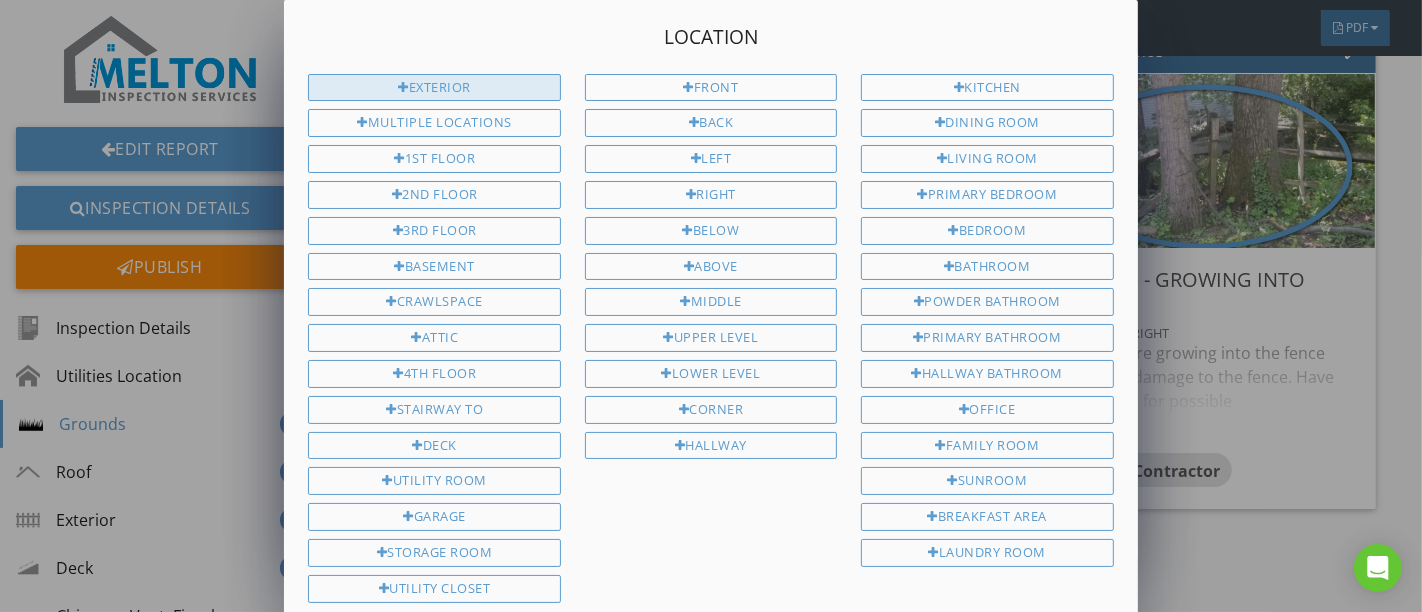 click on "Exterior" at bounding box center (434, 88) 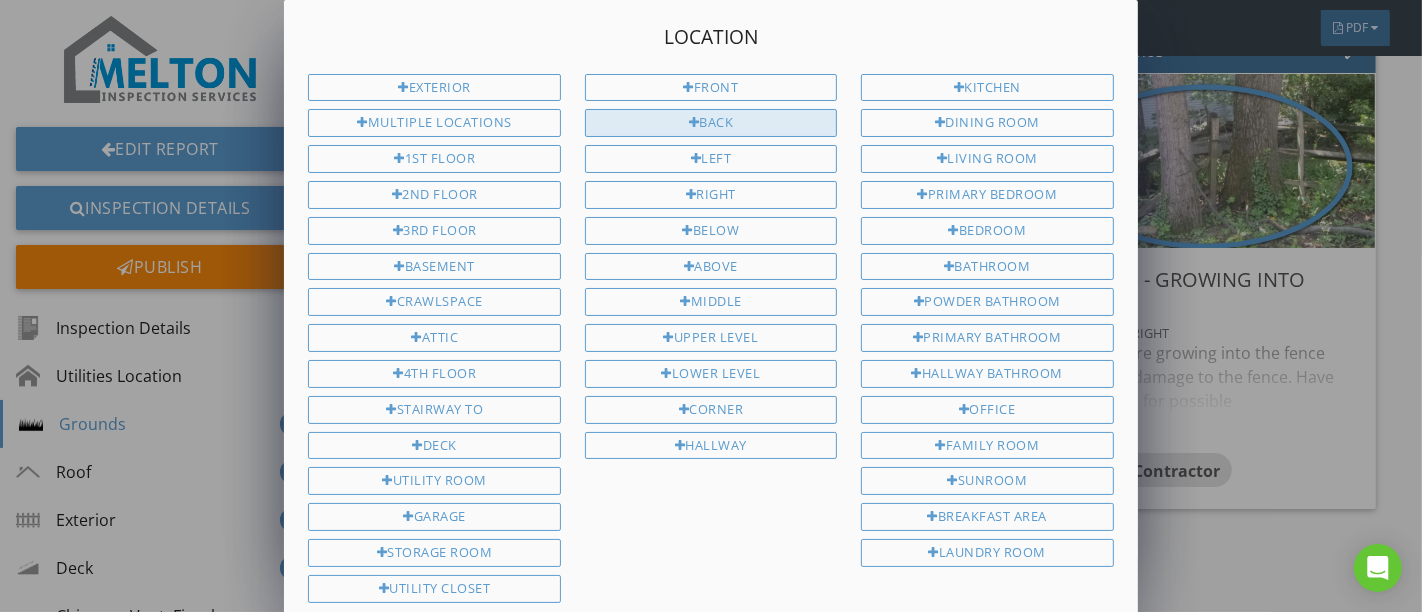 click on "Back" at bounding box center (711, 123) 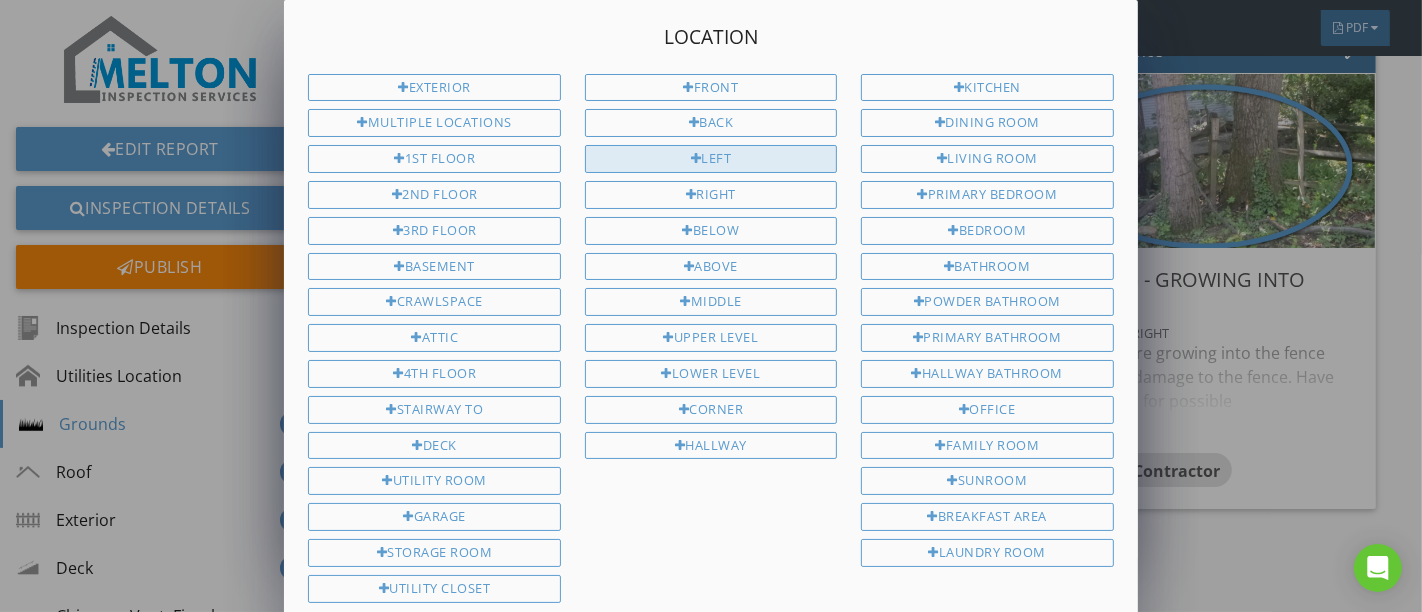 click on "Left" at bounding box center [711, 159] 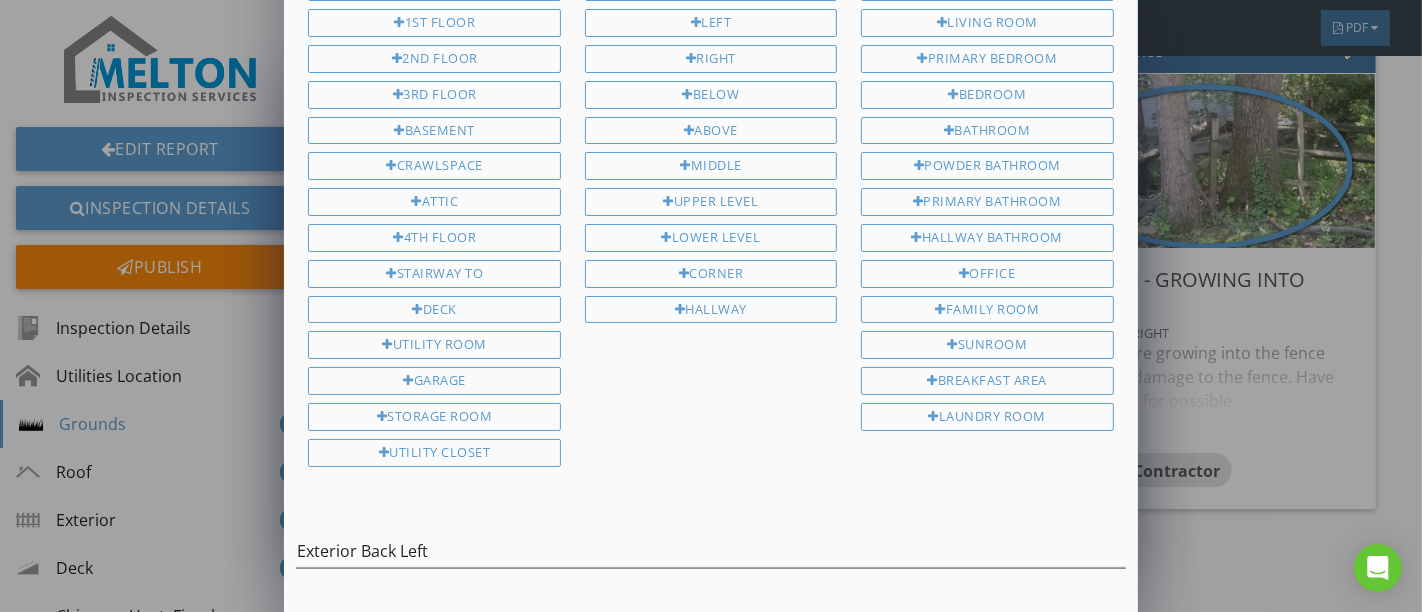 scroll, scrollTop: 187, scrollLeft: 0, axis: vertical 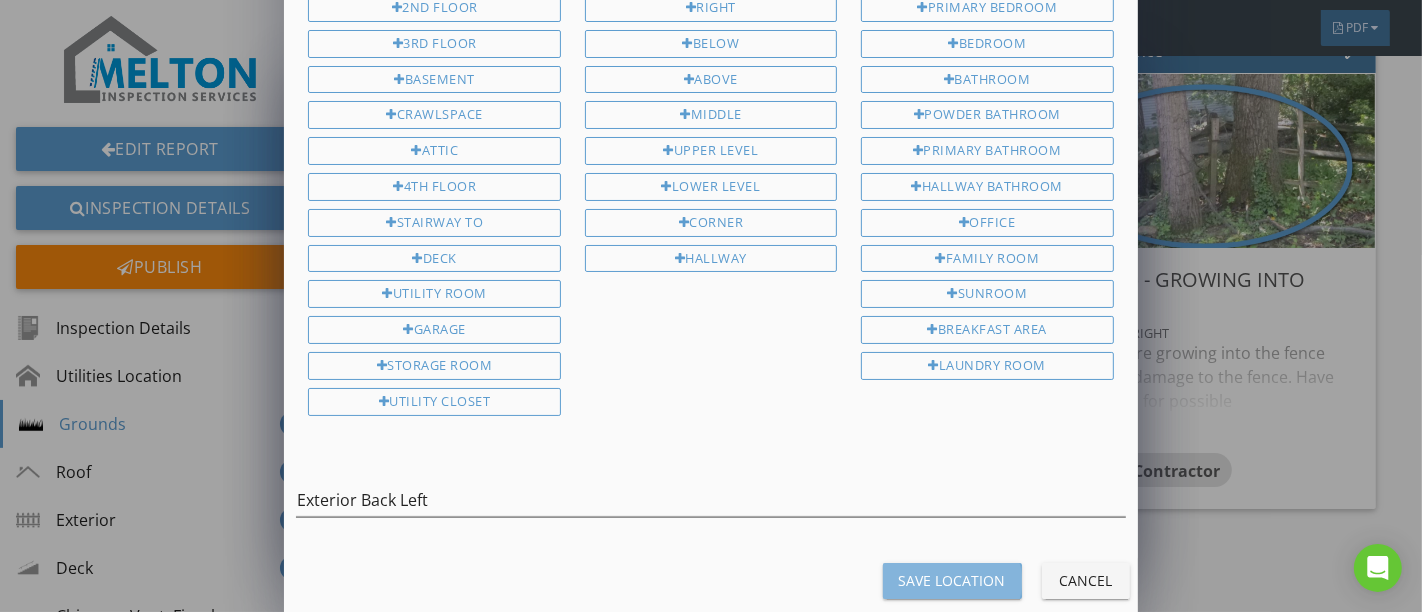 click on "Save Location" at bounding box center (952, 580) 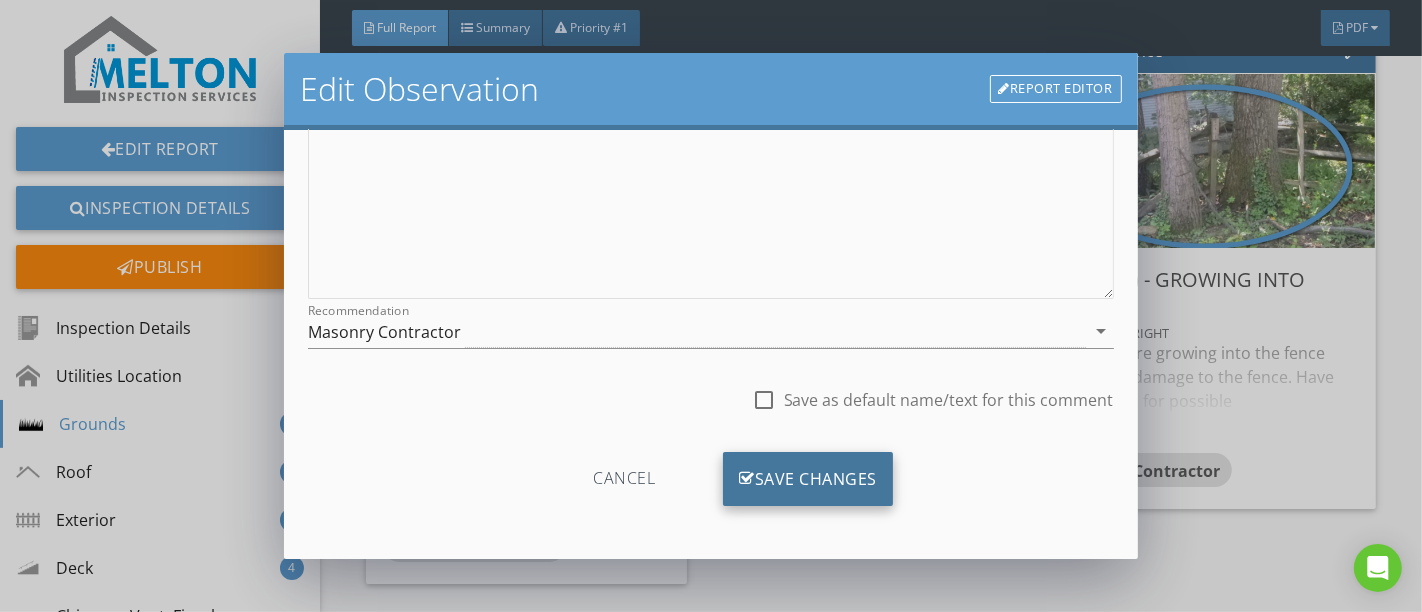 click on "Save Changes" at bounding box center (808, 479) 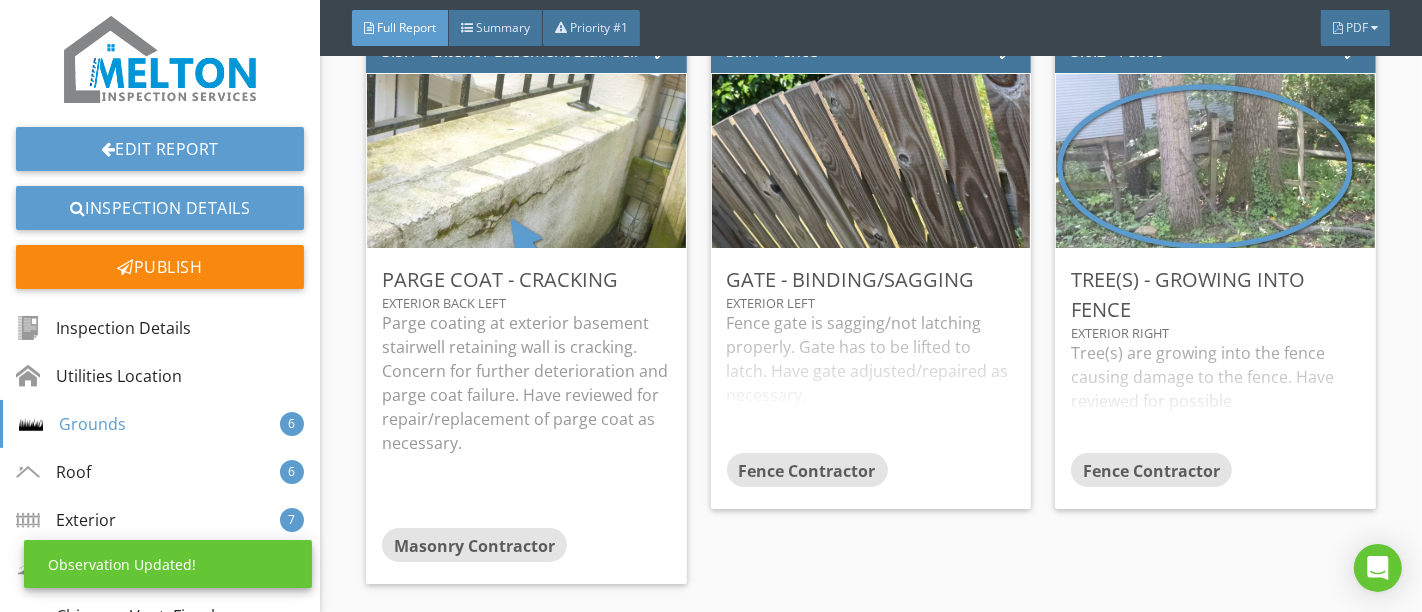 scroll, scrollTop: 120, scrollLeft: 0, axis: vertical 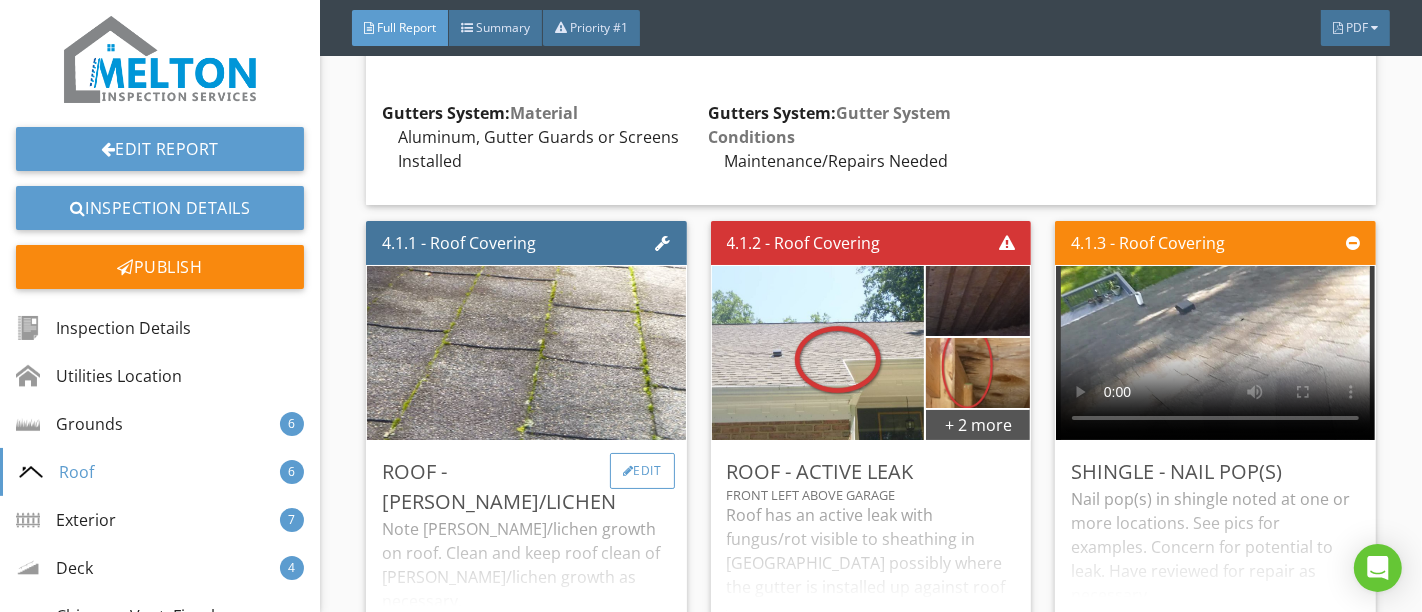 click on "Edit" at bounding box center (642, 471) 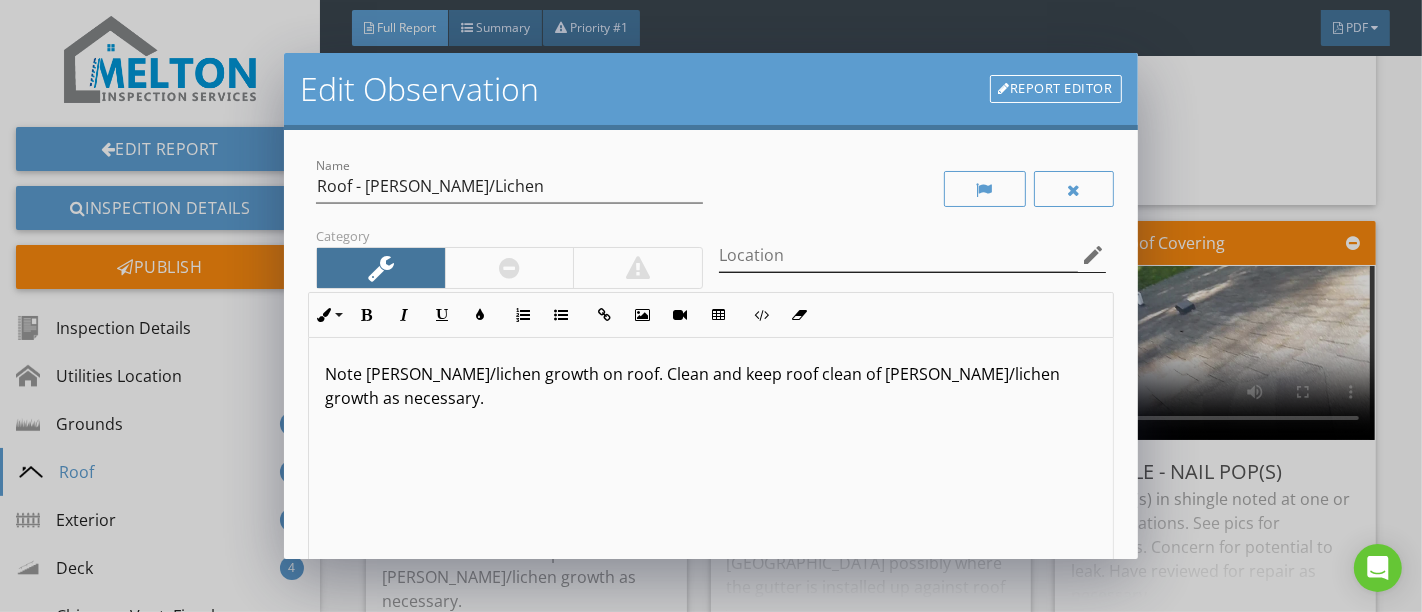 click on "edit" at bounding box center (1094, 255) 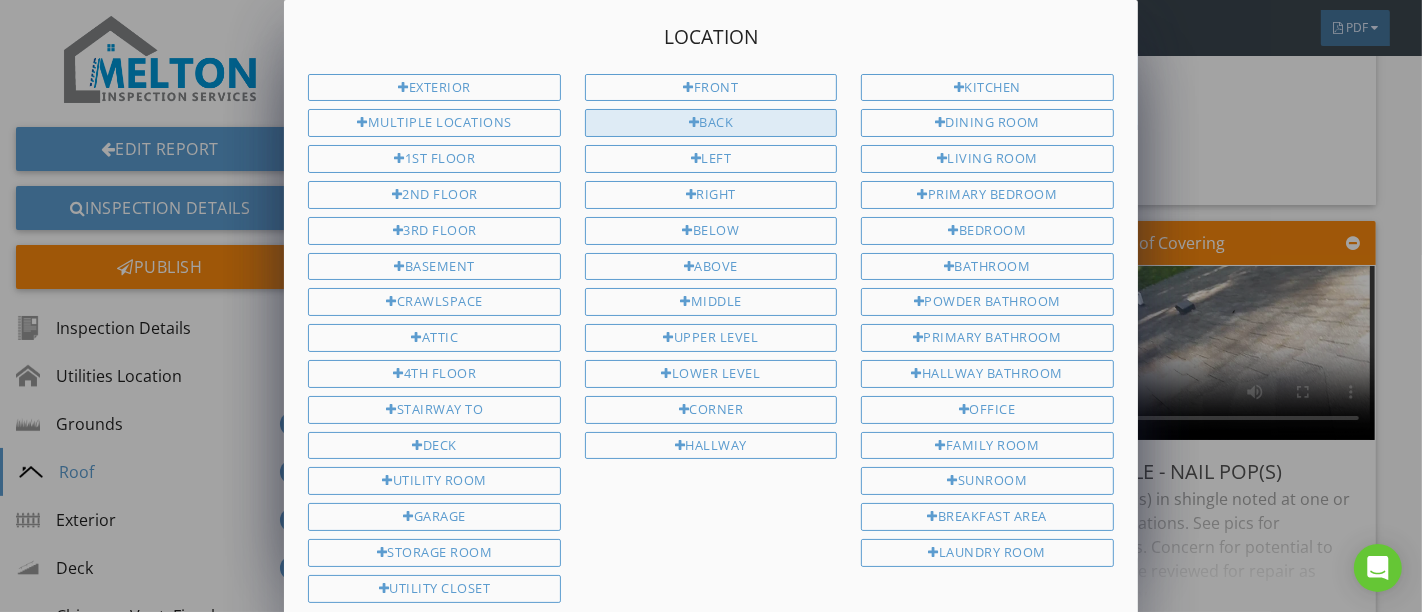 click at bounding box center [694, 123] 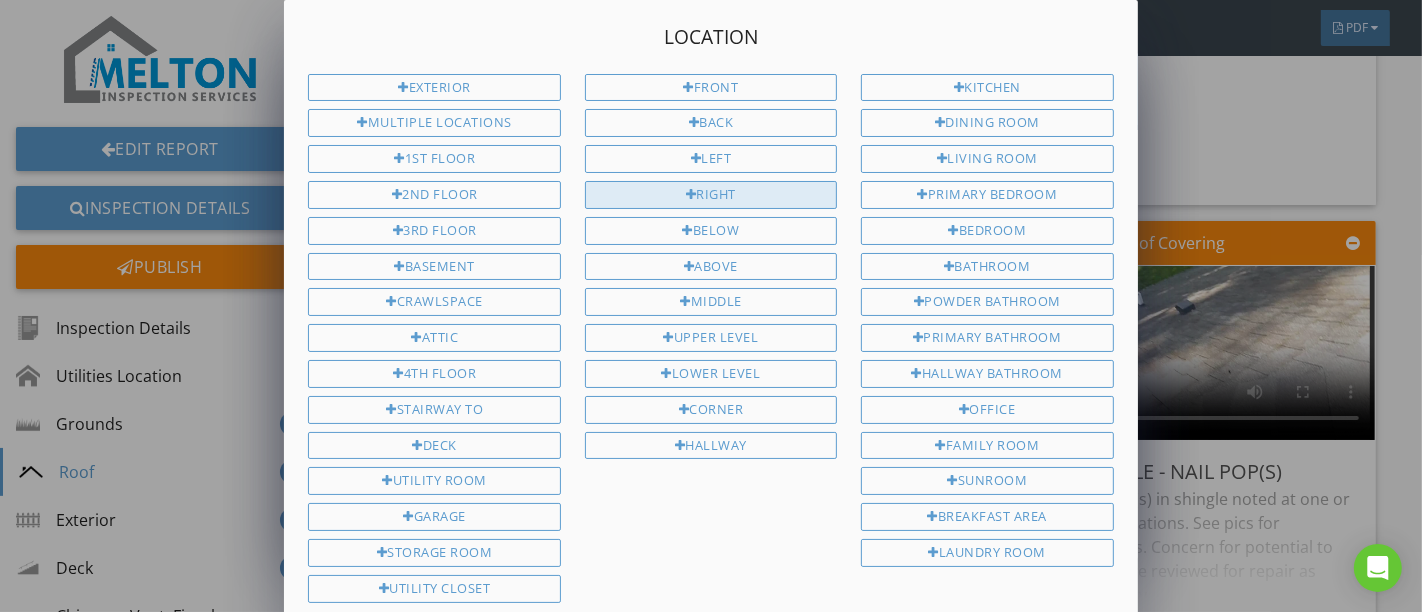 click on "Right" at bounding box center (711, 195) 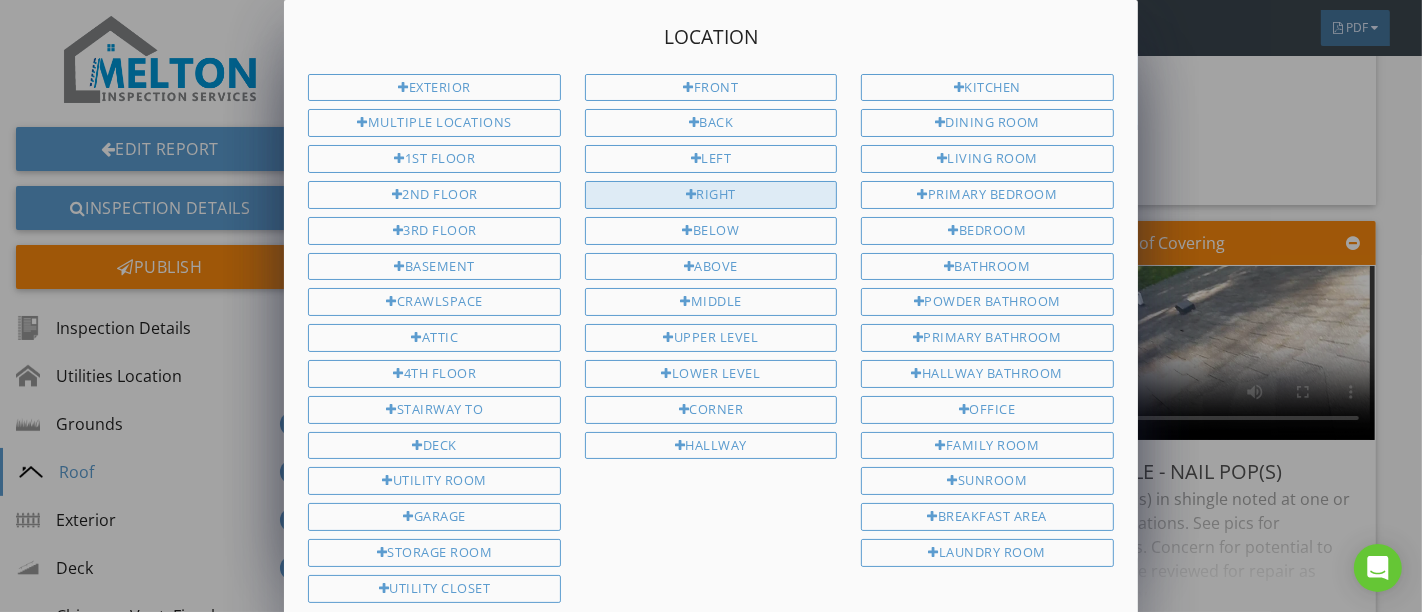 type on "Back Right" 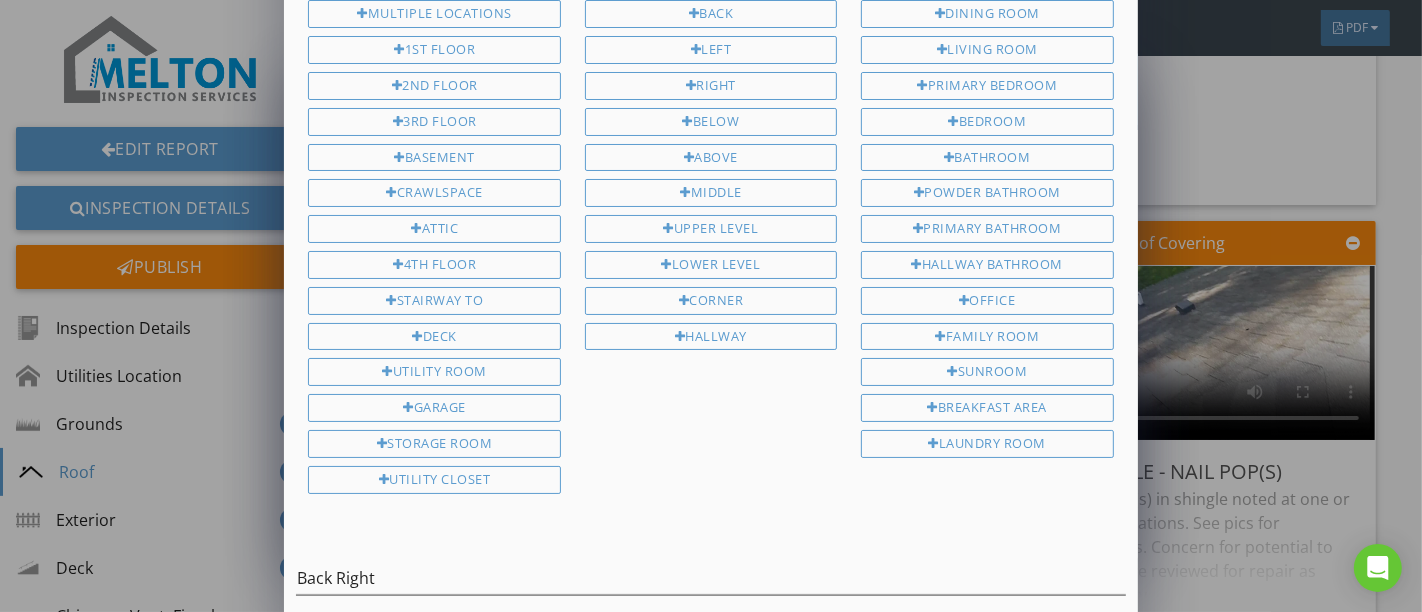 scroll, scrollTop: 187, scrollLeft: 0, axis: vertical 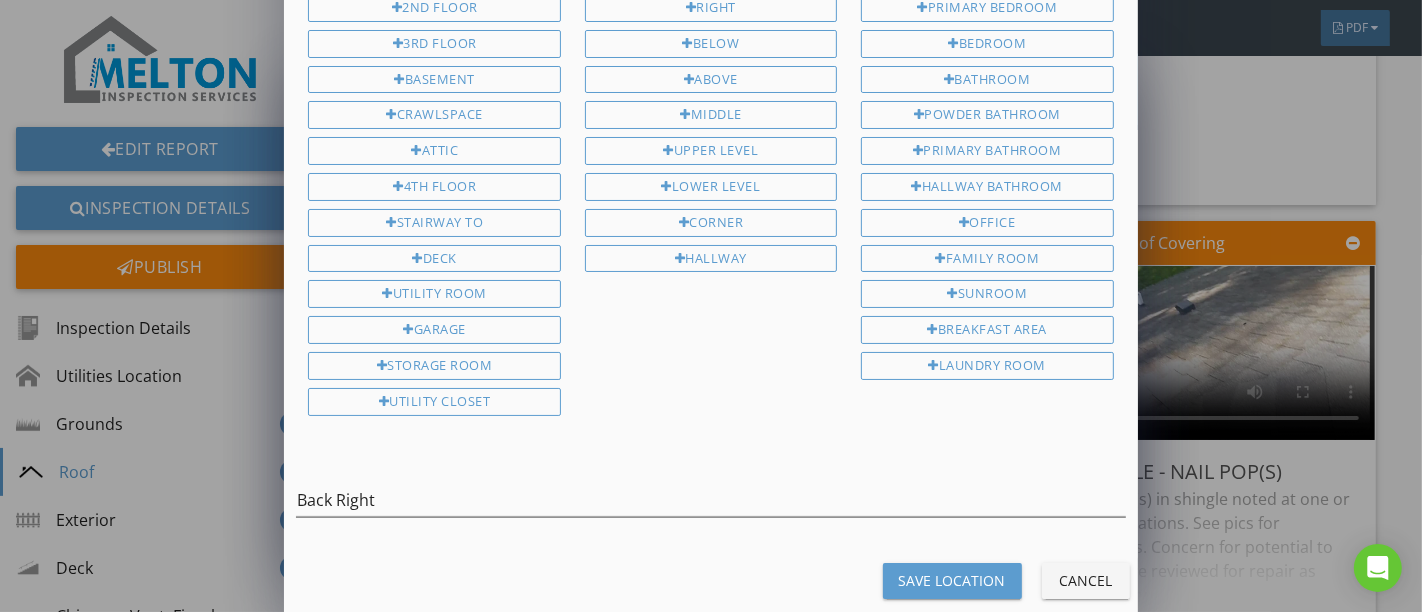 click on "Save Location" at bounding box center [952, 580] 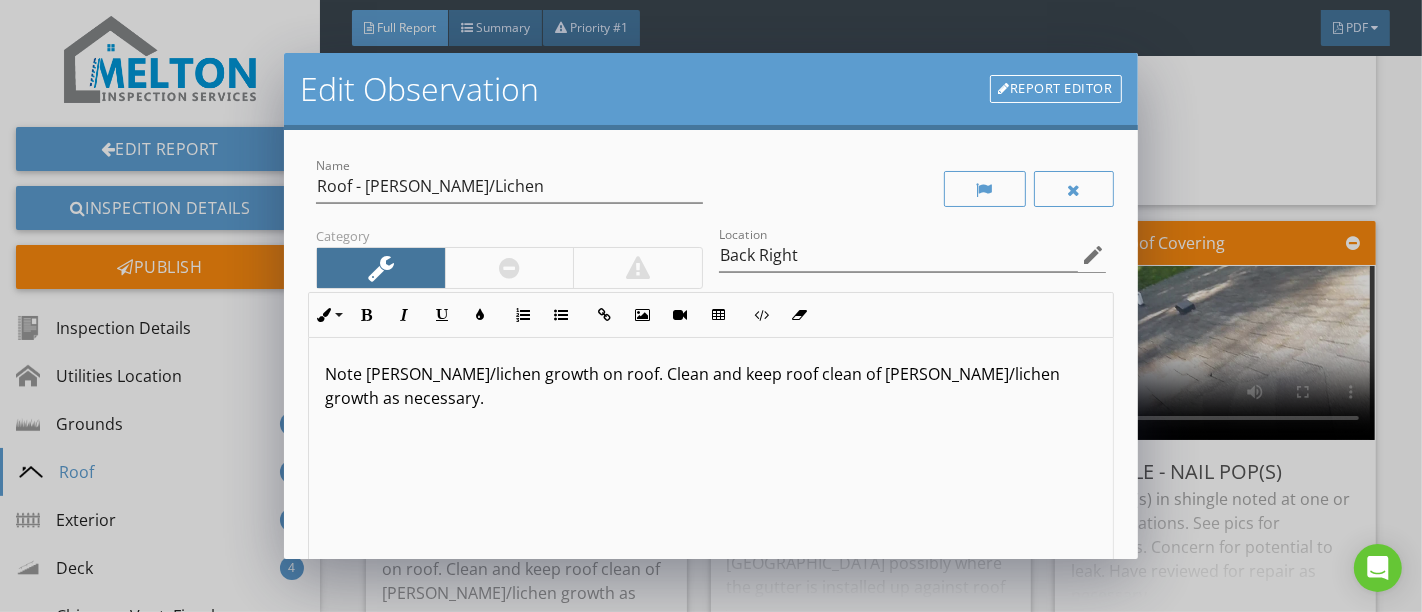 scroll, scrollTop: 0, scrollLeft: 0, axis: both 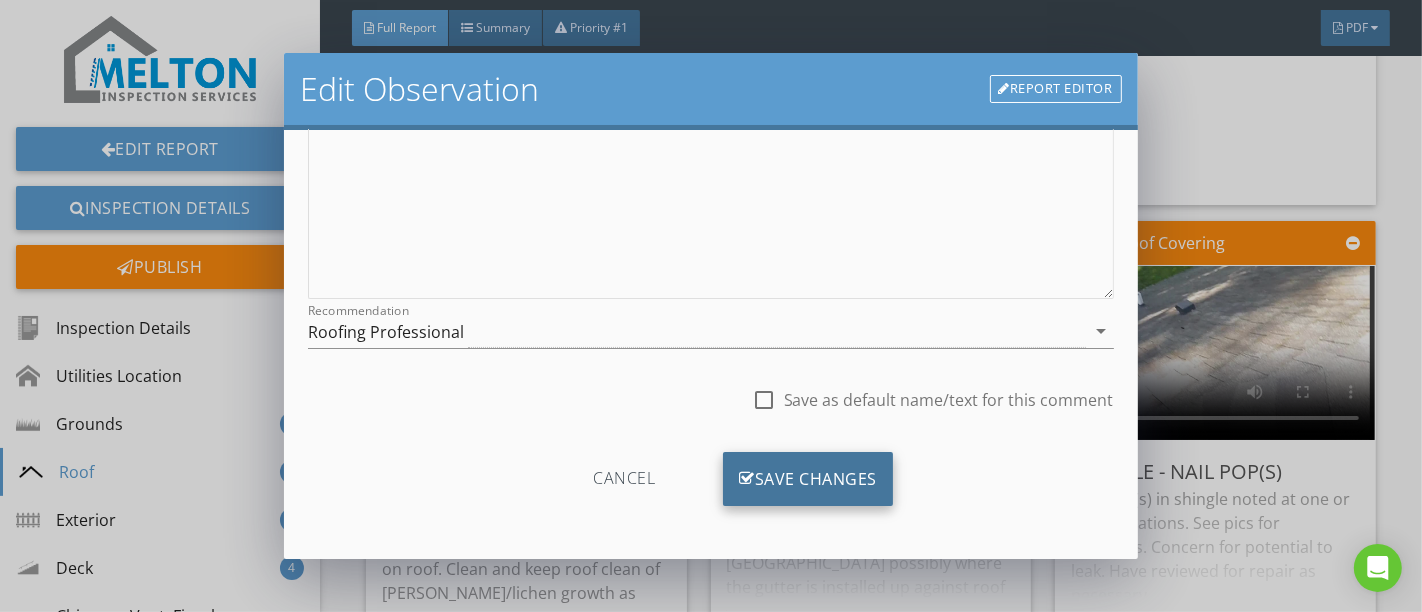 click on "Save Changes" at bounding box center [808, 479] 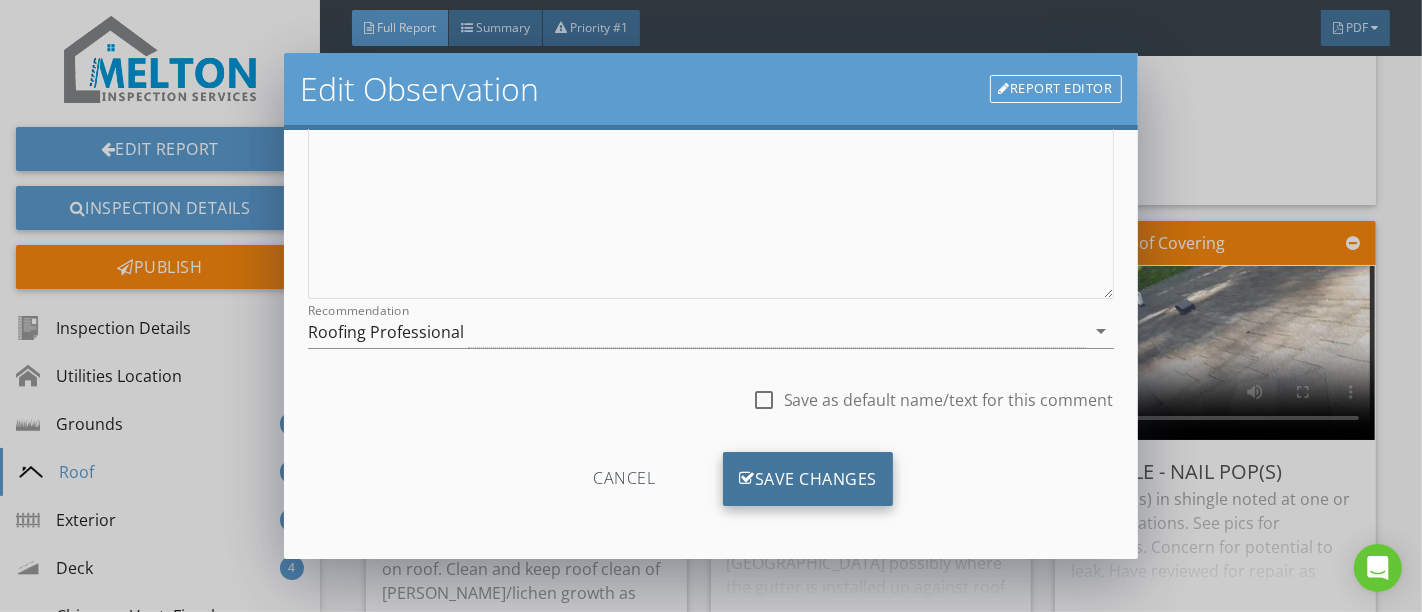type on "Back Right" 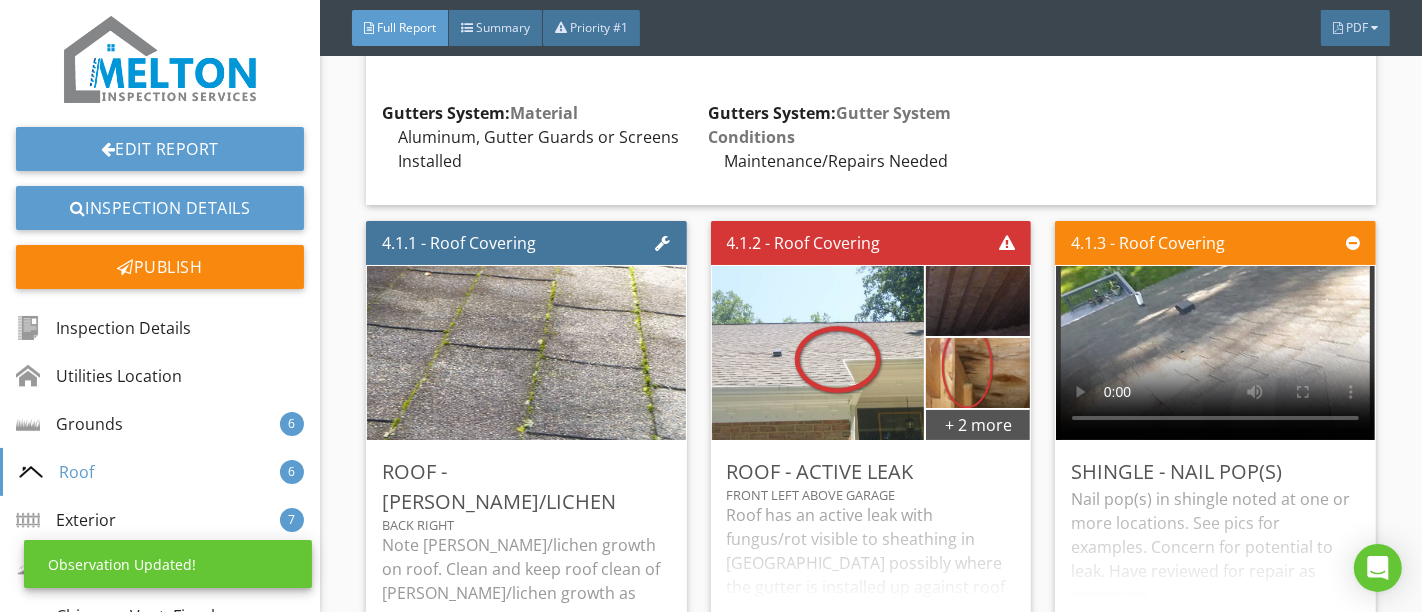 scroll, scrollTop: 120, scrollLeft: 0, axis: vertical 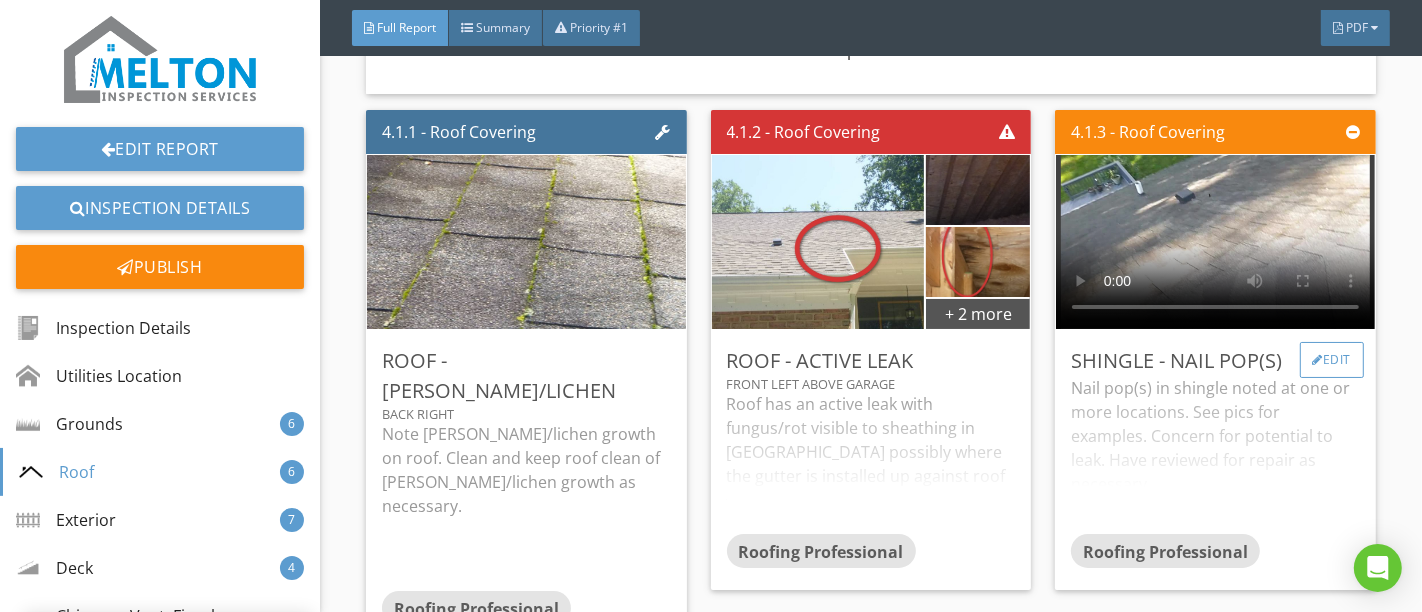 click on "Edit" at bounding box center [1332, 360] 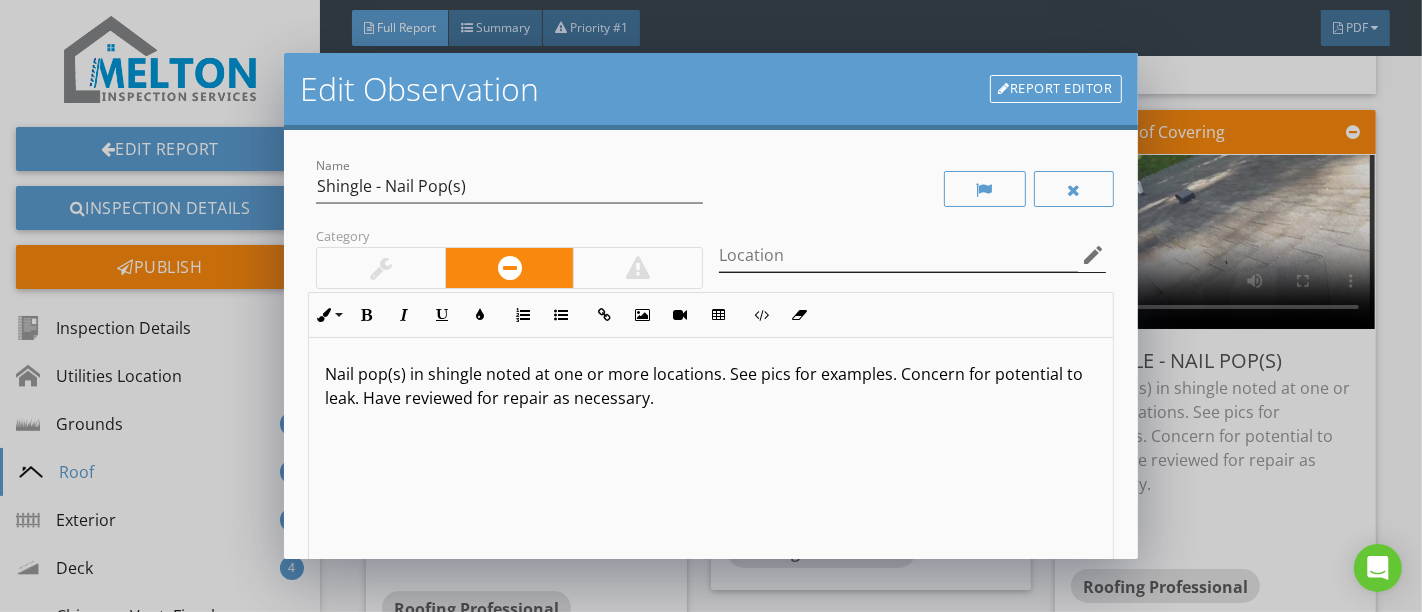 click on "edit" at bounding box center [1094, 255] 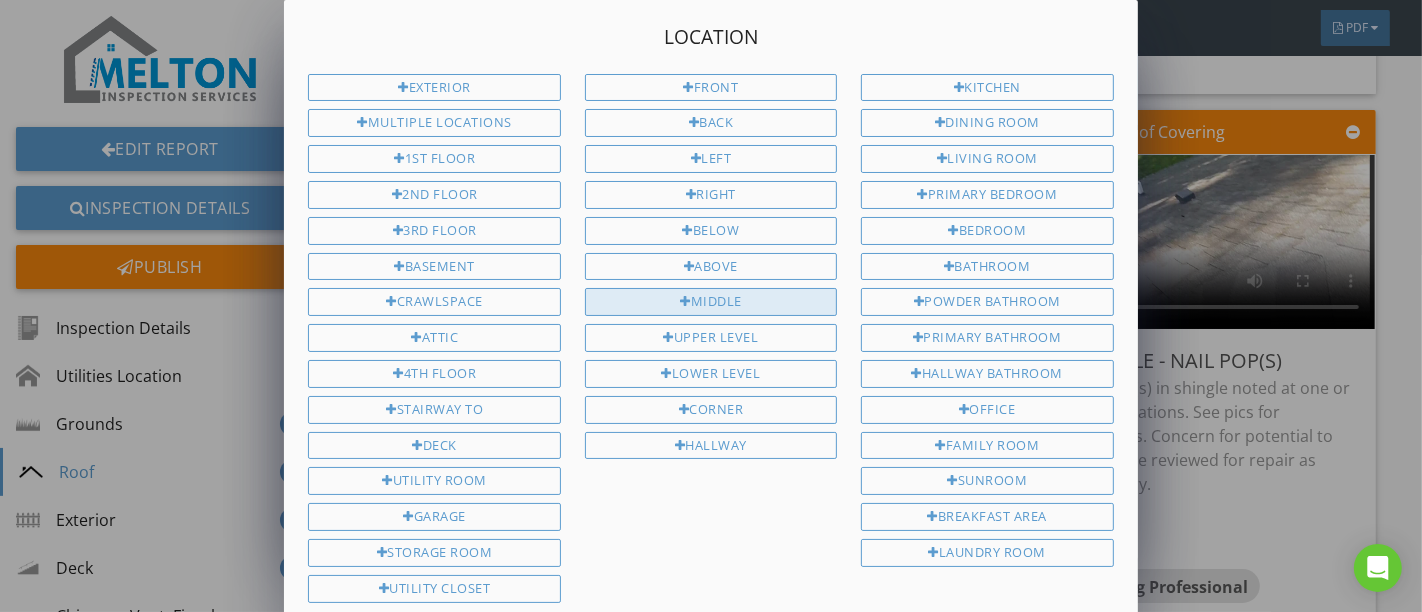 click on "Middle" at bounding box center (711, 302) 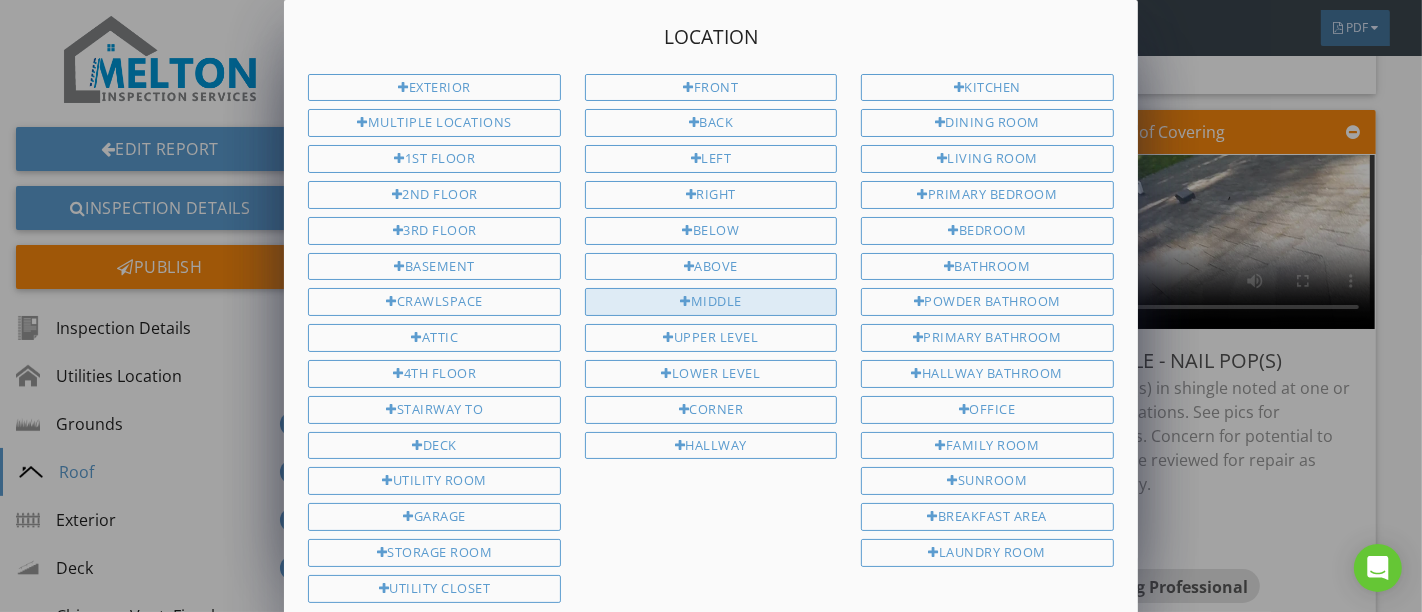 type on "Middle" 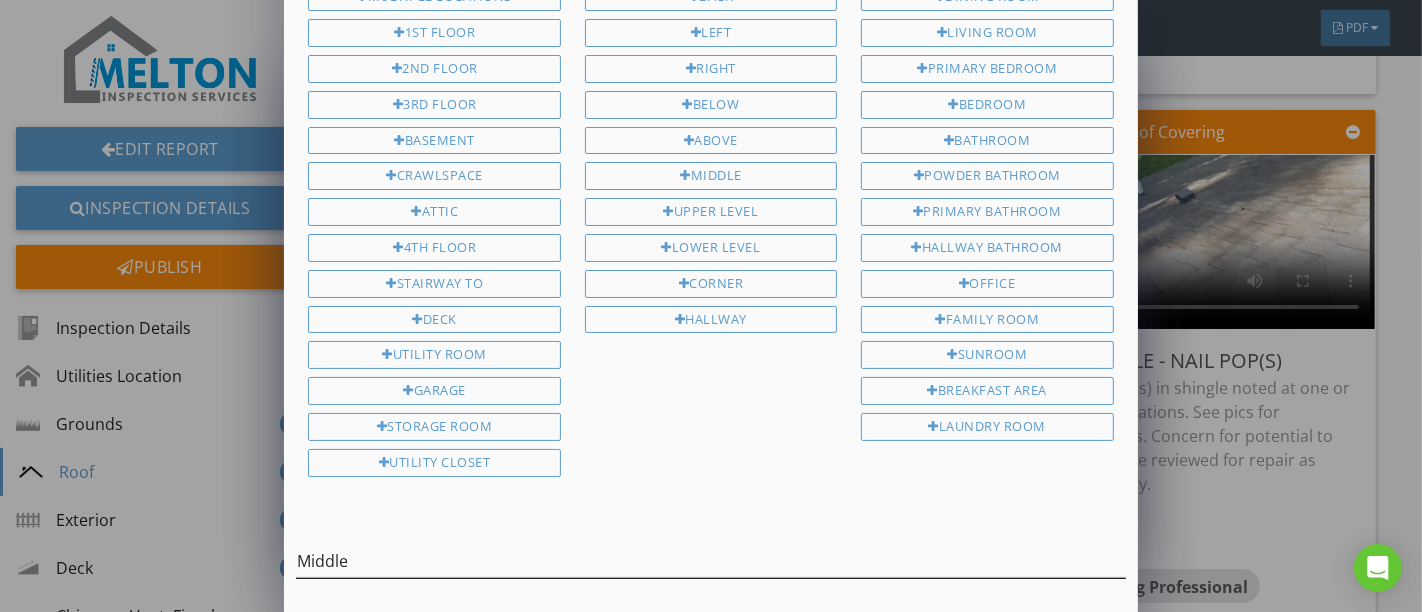 scroll, scrollTop: 187, scrollLeft: 0, axis: vertical 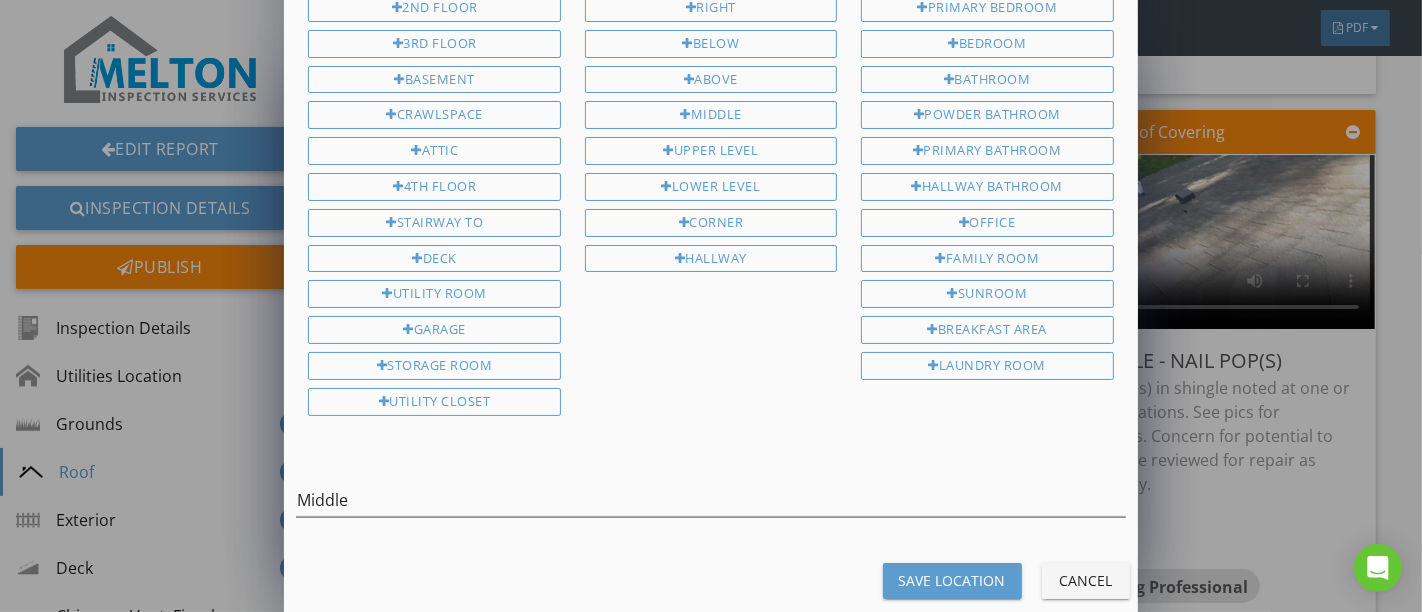 click on "Save Location" at bounding box center [952, 581] 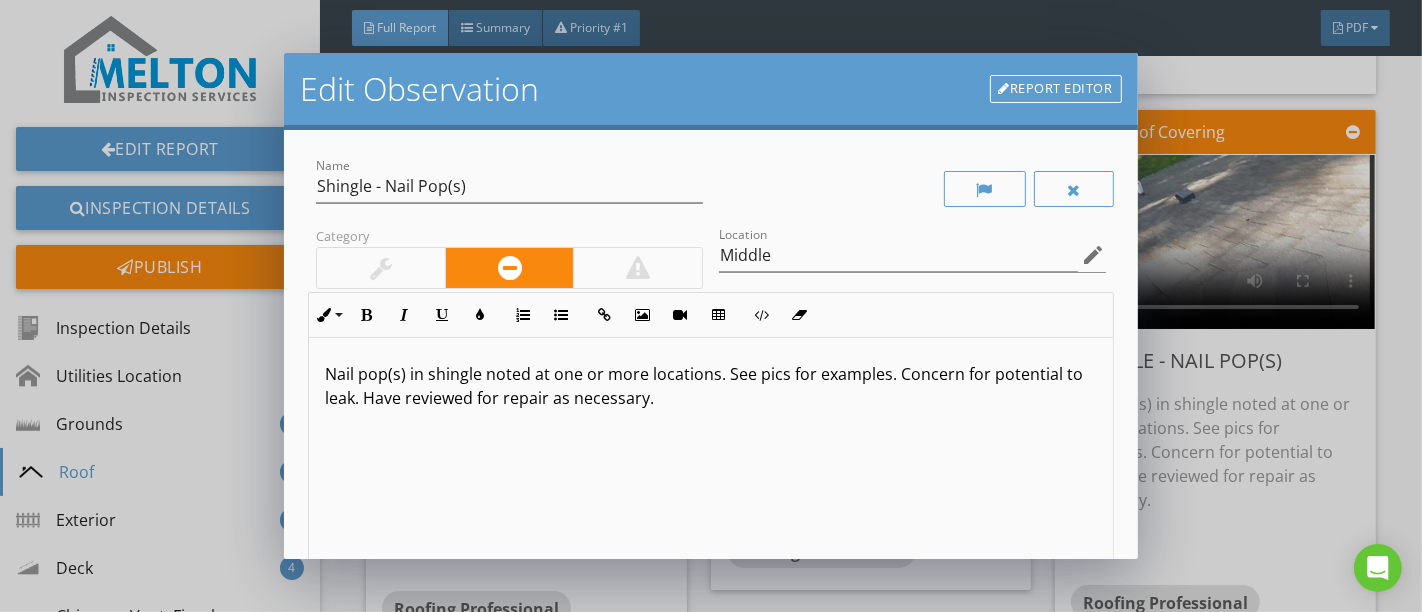 scroll, scrollTop: 0, scrollLeft: 0, axis: both 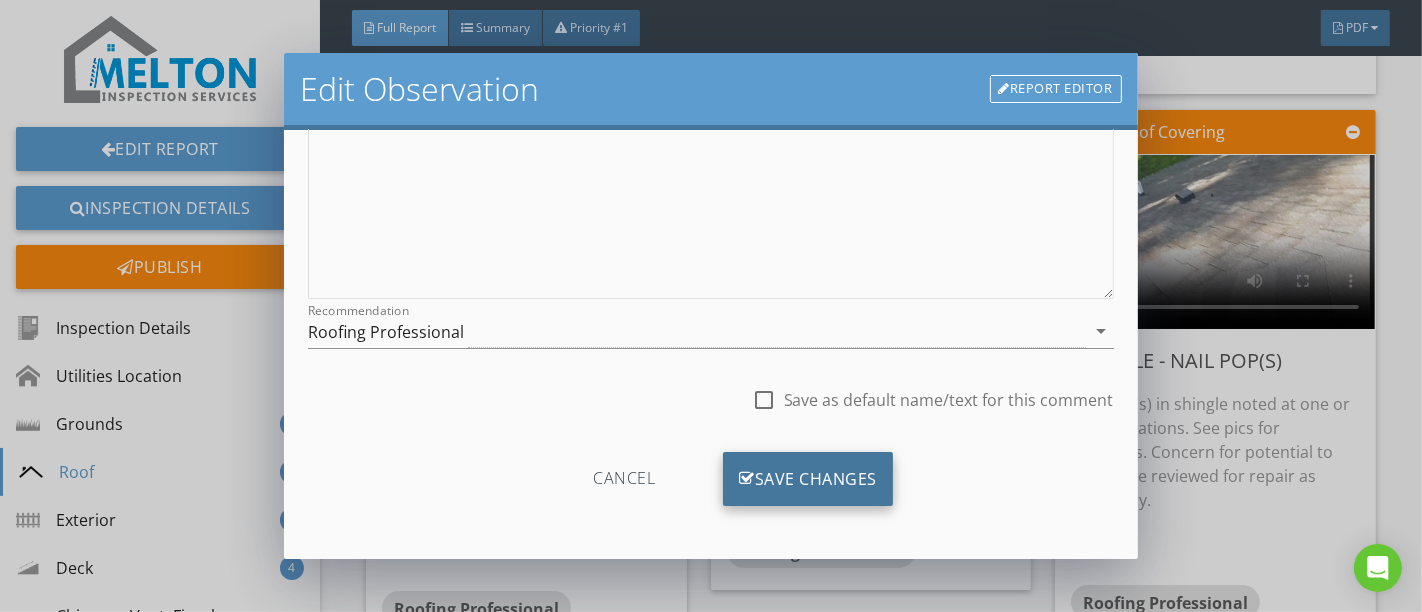 click on "Save Changes" at bounding box center (808, 479) 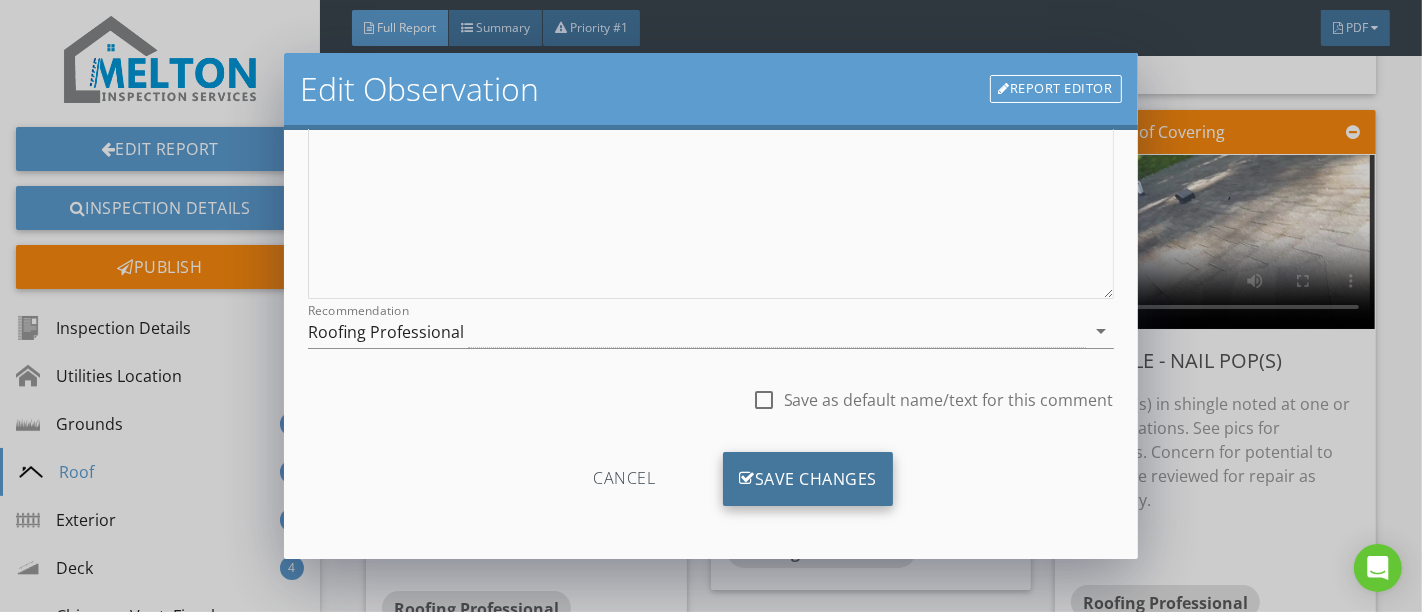 type on "Middle" 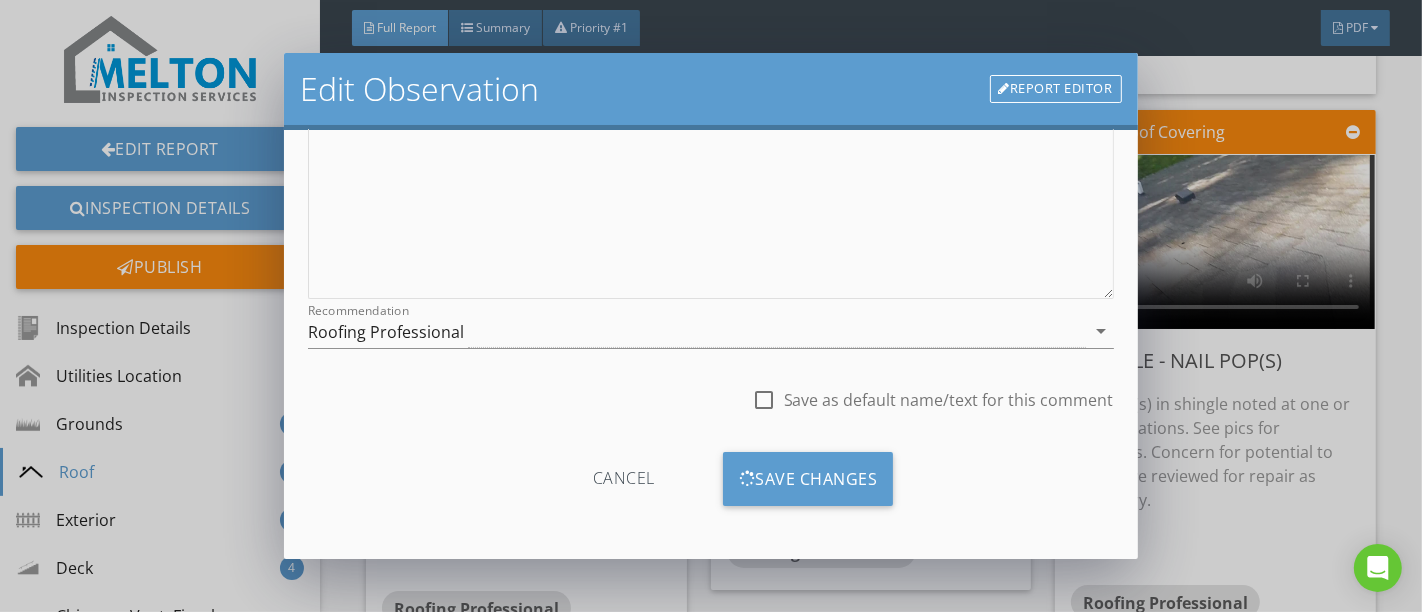 scroll, scrollTop: 120, scrollLeft: 0, axis: vertical 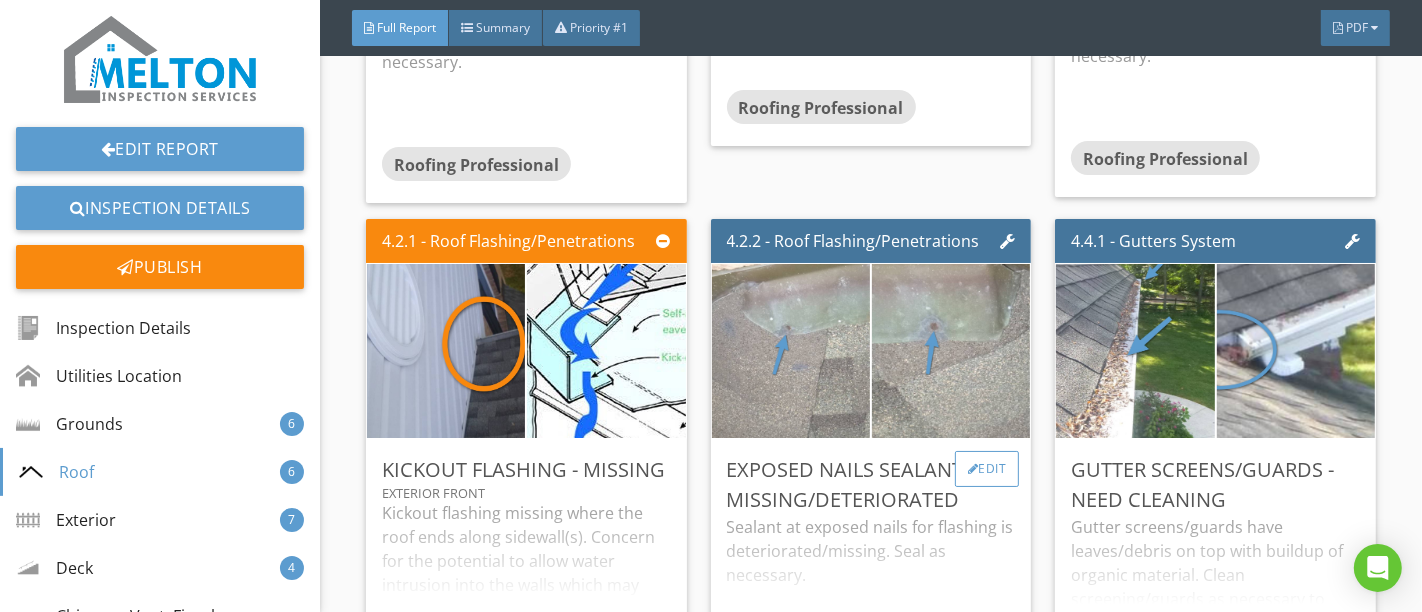 click on "Edit" at bounding box center (987, 469) 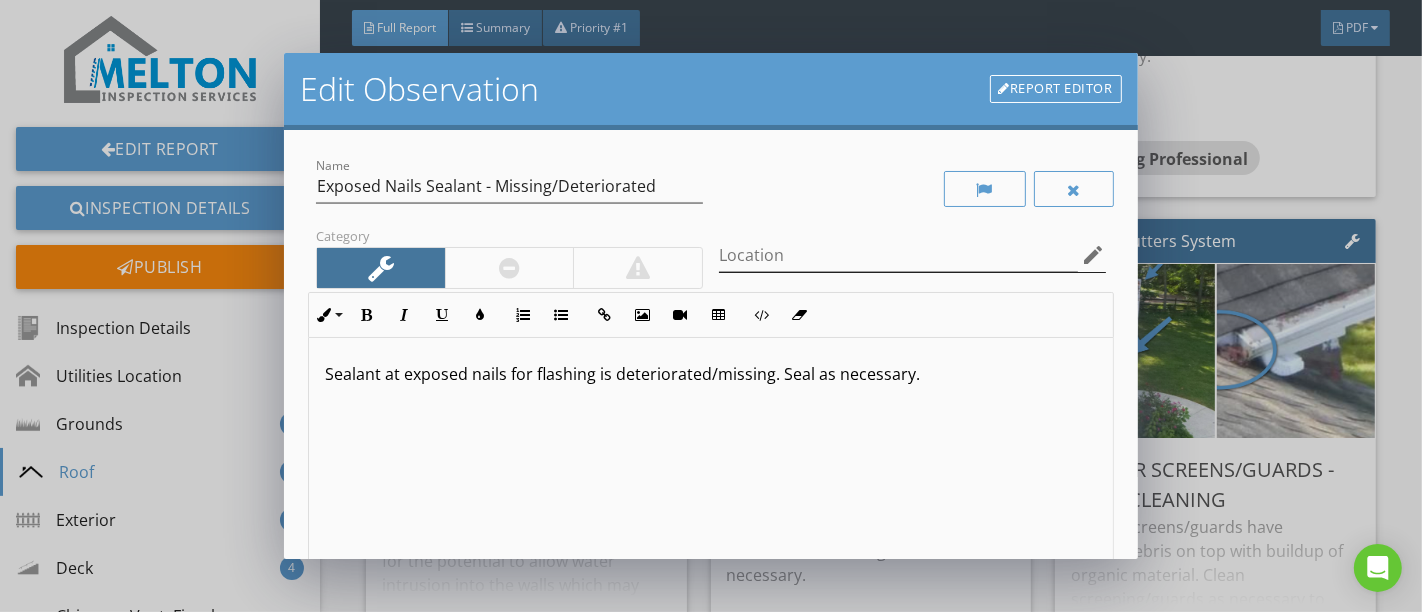 click on "edit" at bounding box center [1094, 255] 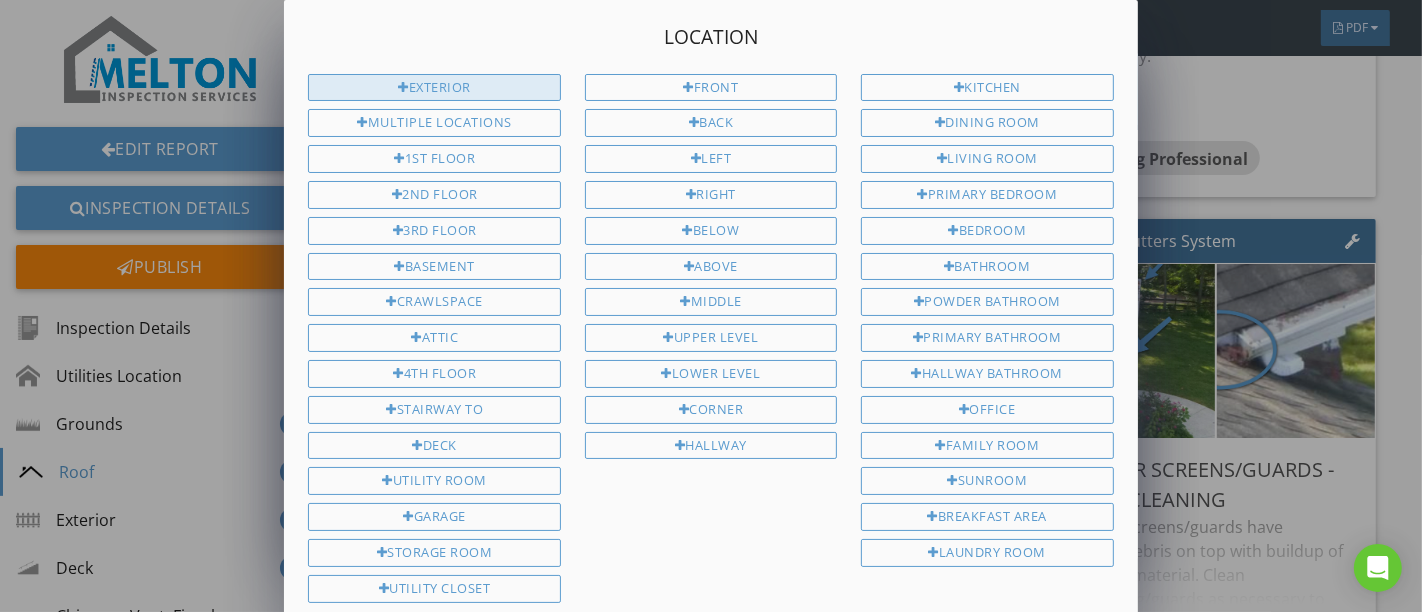 click on "Exterior" at bounding box center (434, 88) 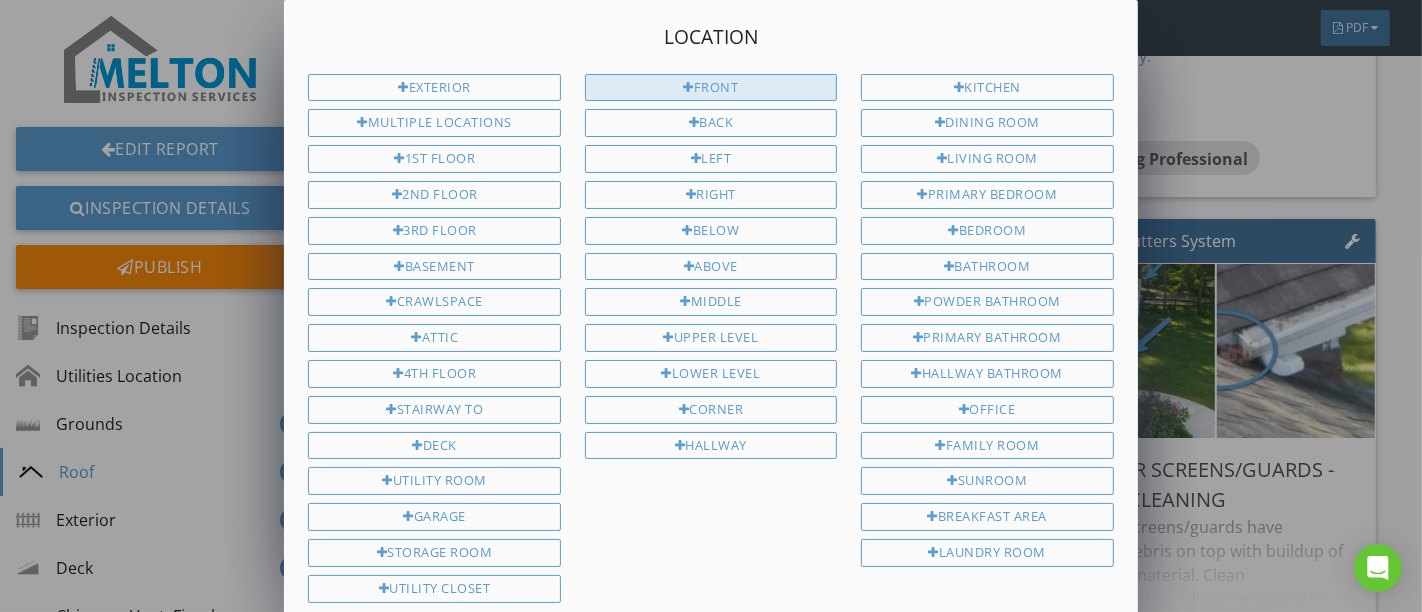 click on "Front" at bounding box center [711, 88] 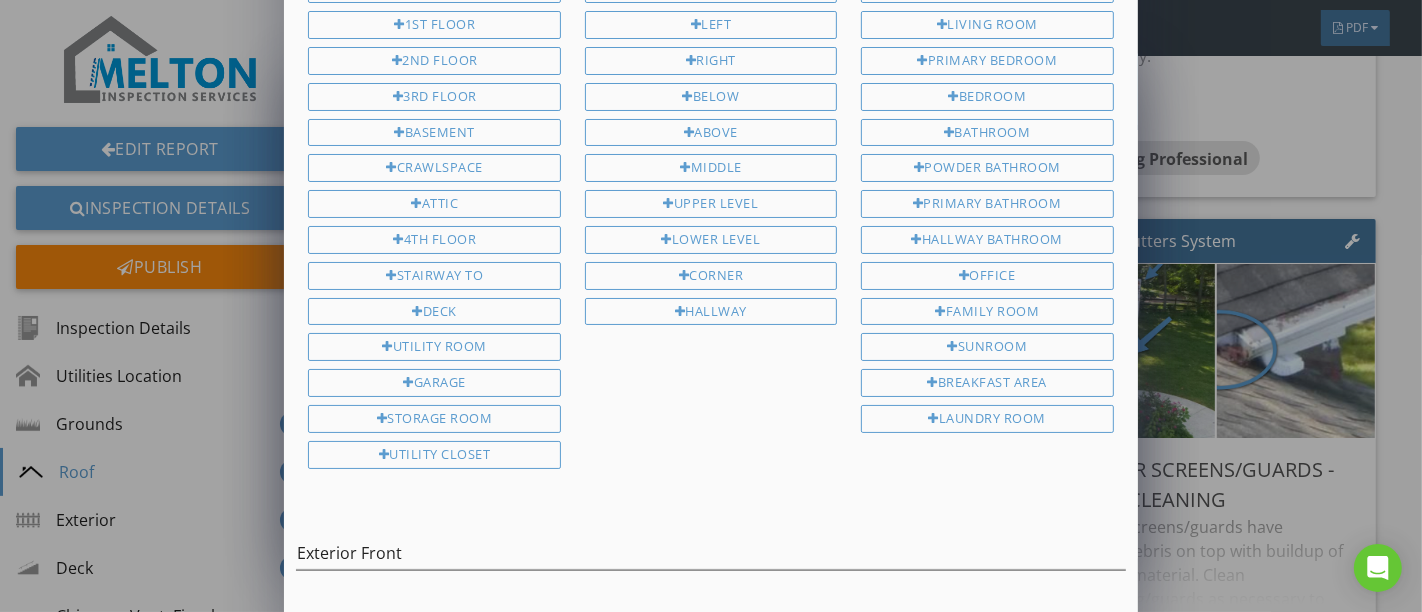 scroll, scrollTop: 187, scrollLeft: 0, axis: vertical 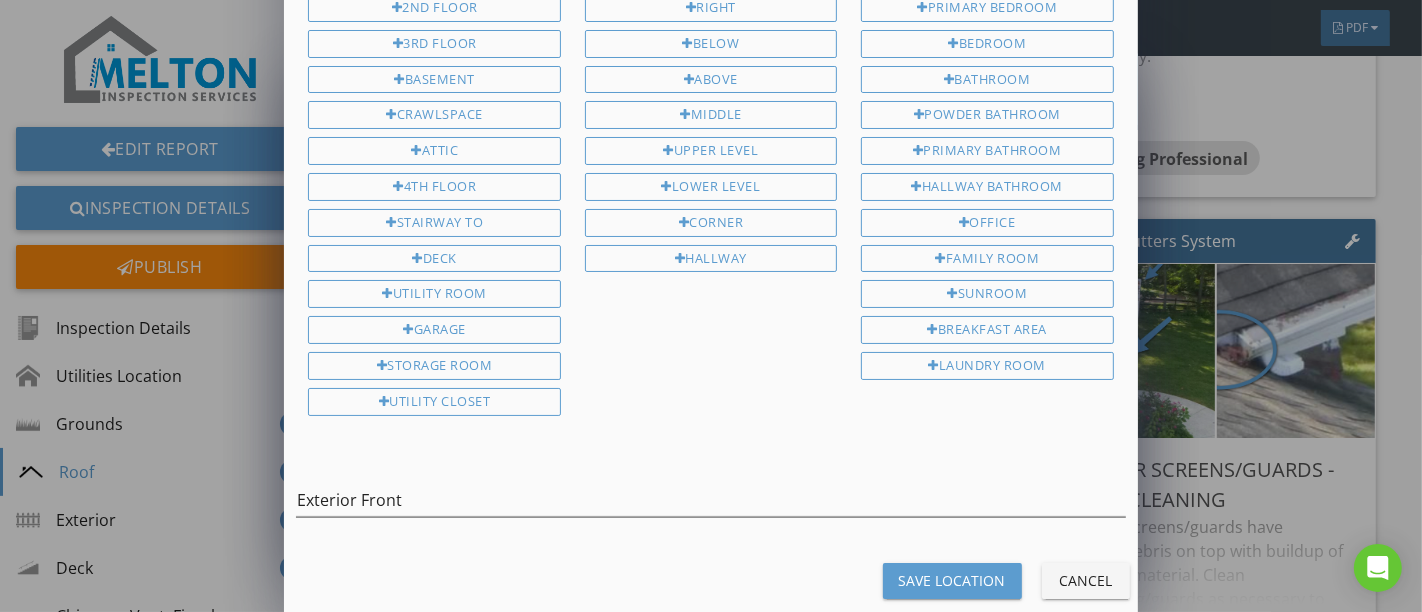 click at bounding box center [710, 531] 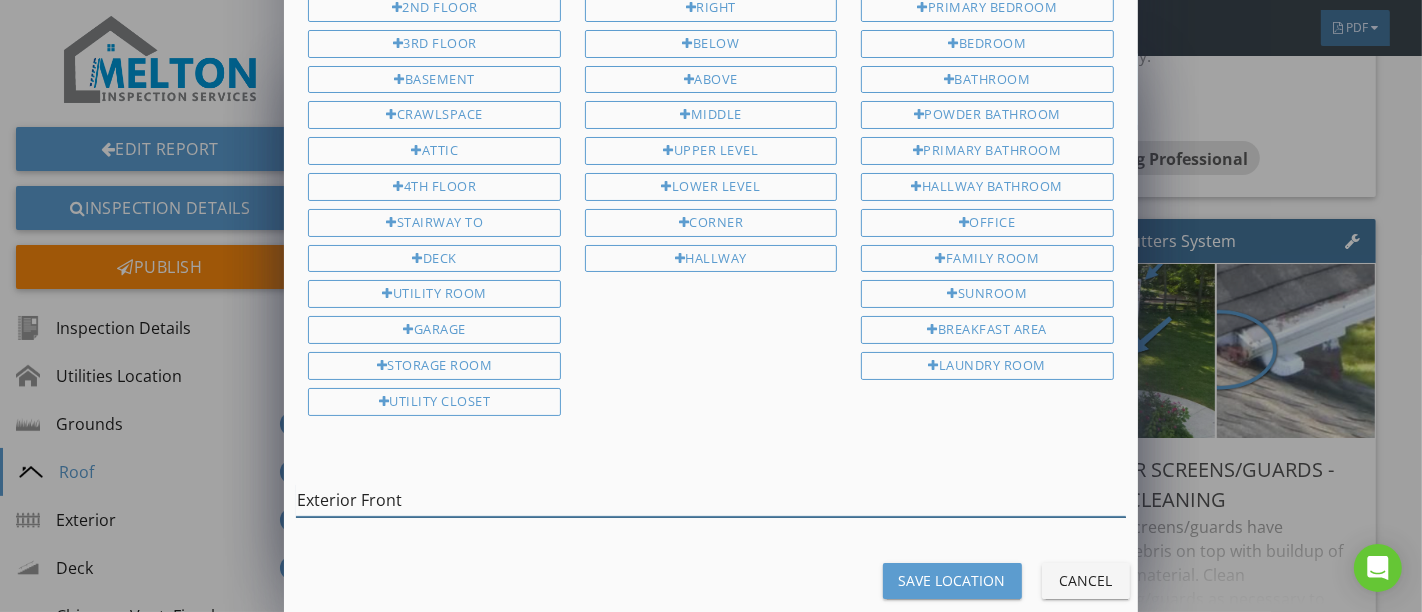 click on "Exterior Front" at bounding box center [710, 500] 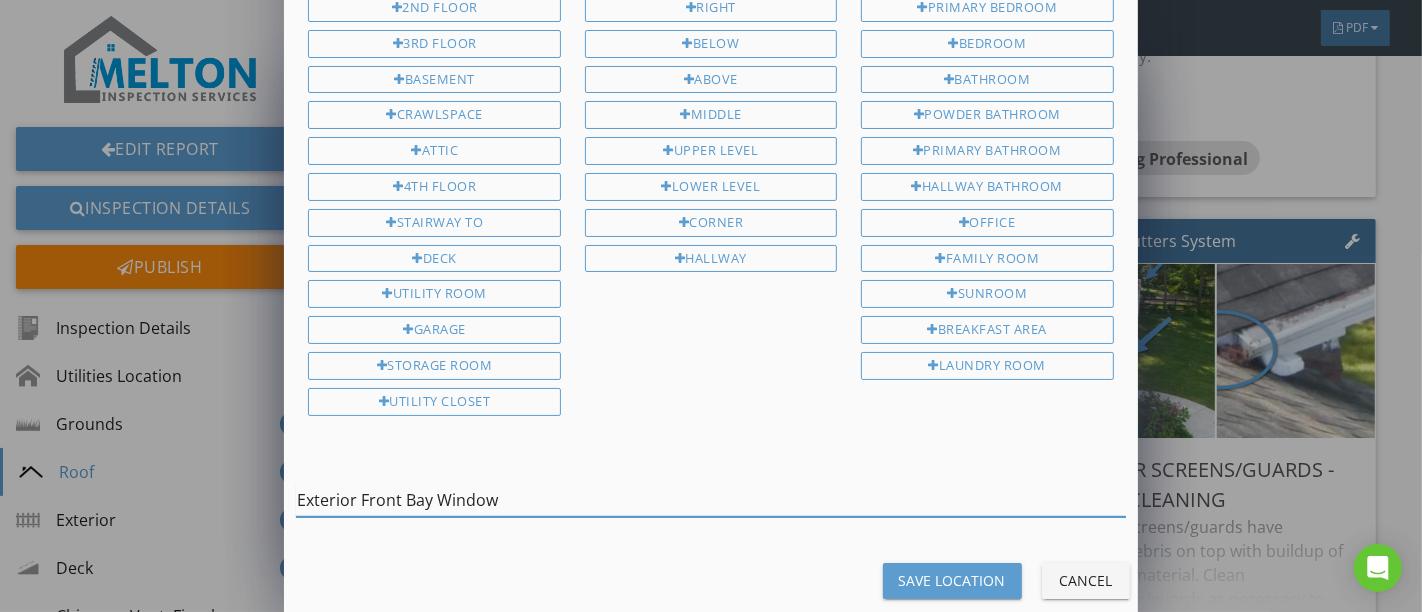 type on "Exterior Front Bay Window" 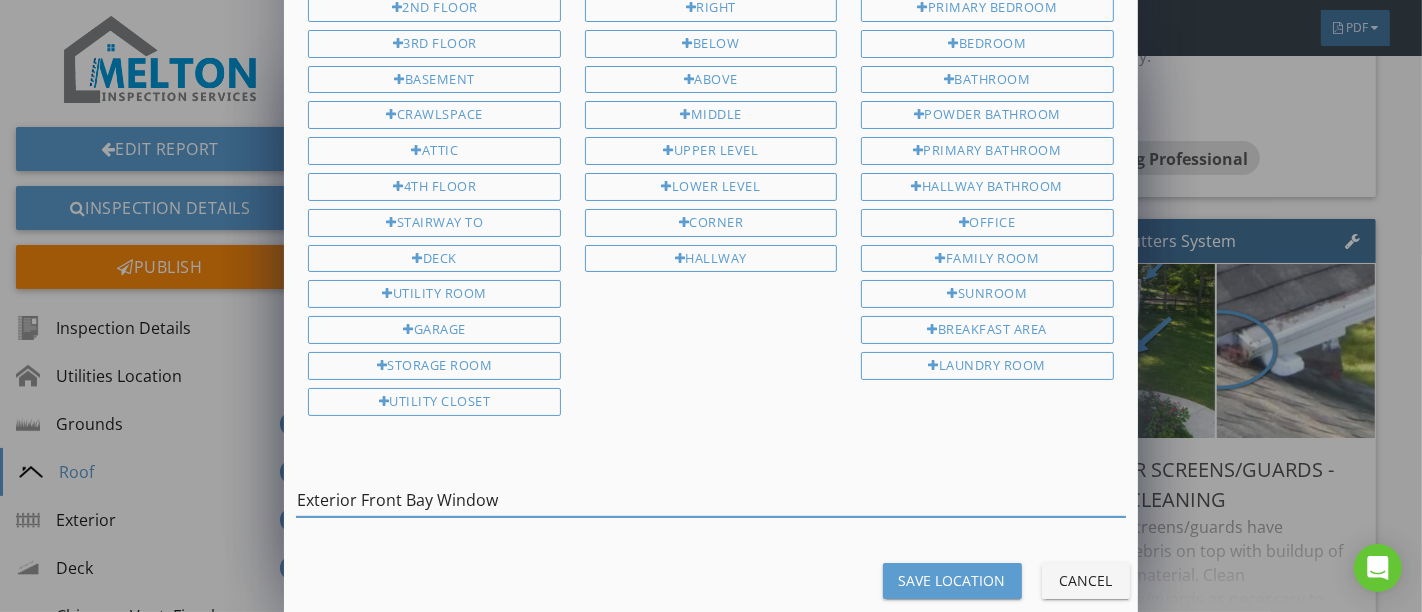 click on "Save Location" at bounding box center (952, 580) 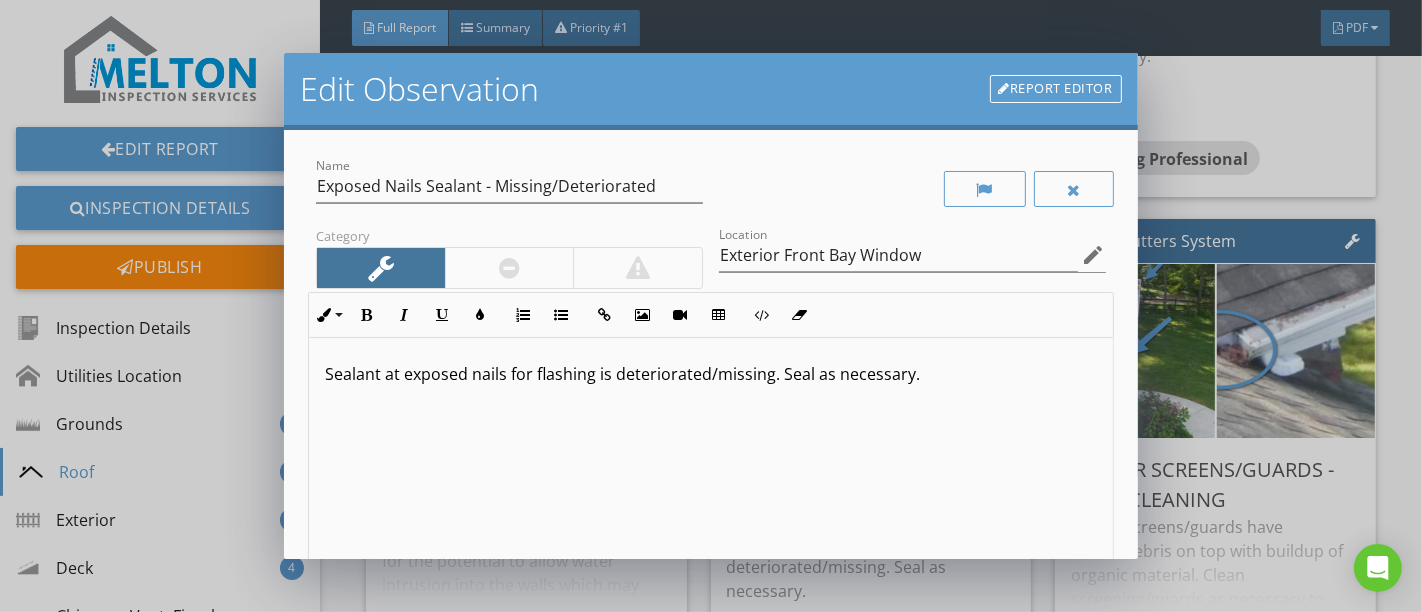scroll, scrollTop: 0, scrollLeft: 0, axis: both 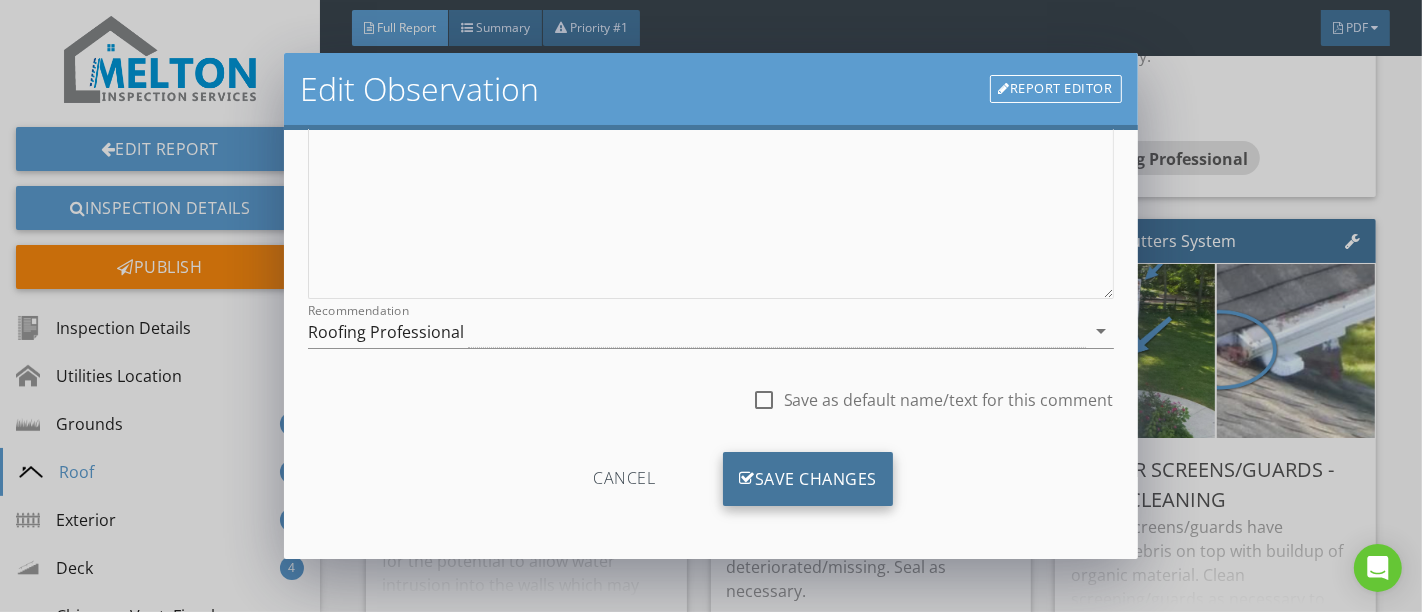 click on "Save Changes" at bounding box center (808, 479) 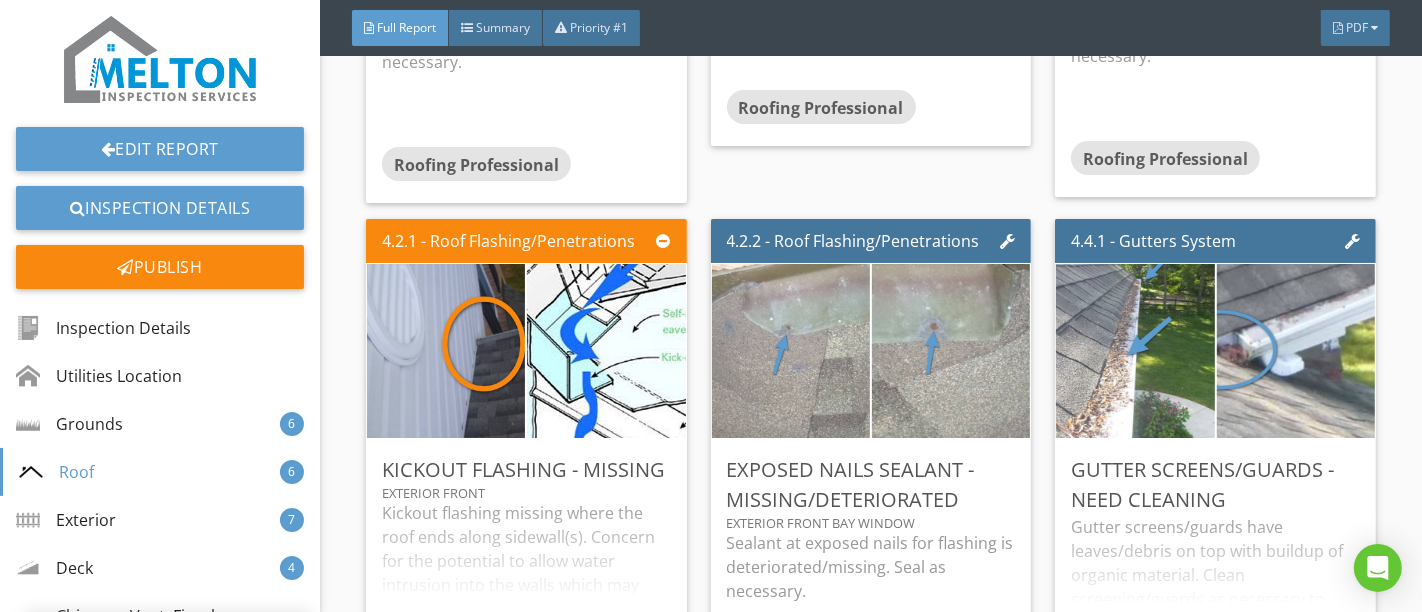 scroll, scrollTop: 120, scrollLeft: 0, axis: vertical 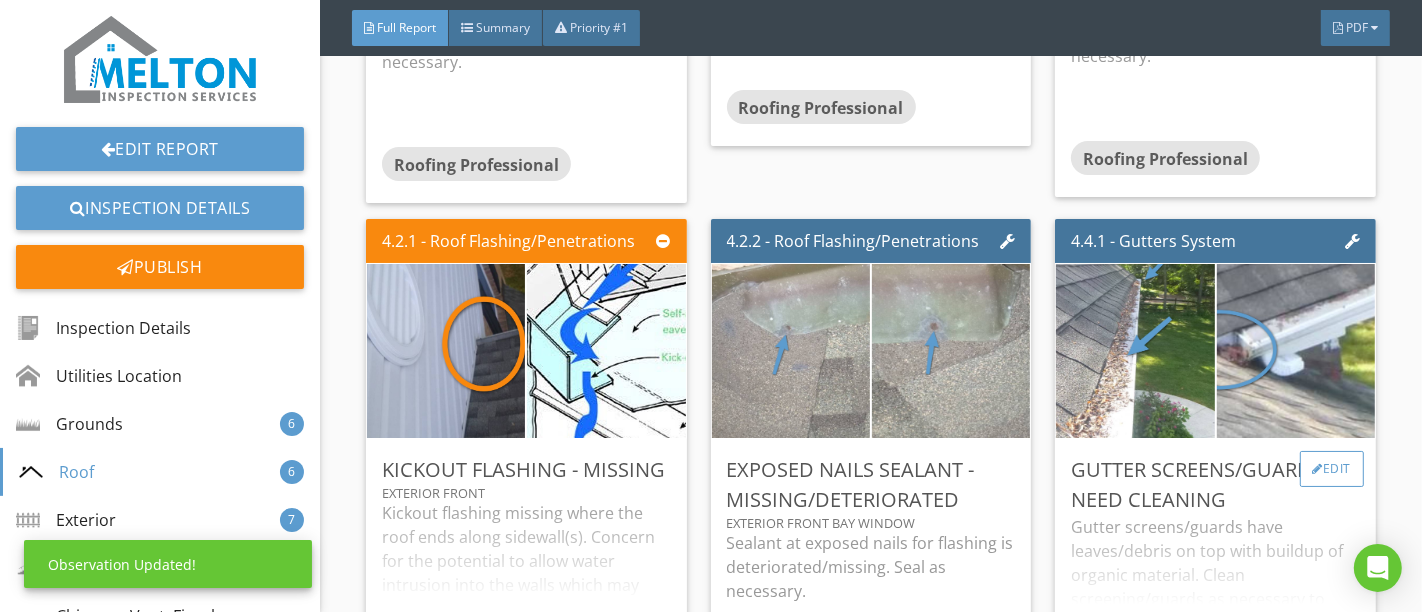 click on "Edit" at bounding box center [1332, 469] 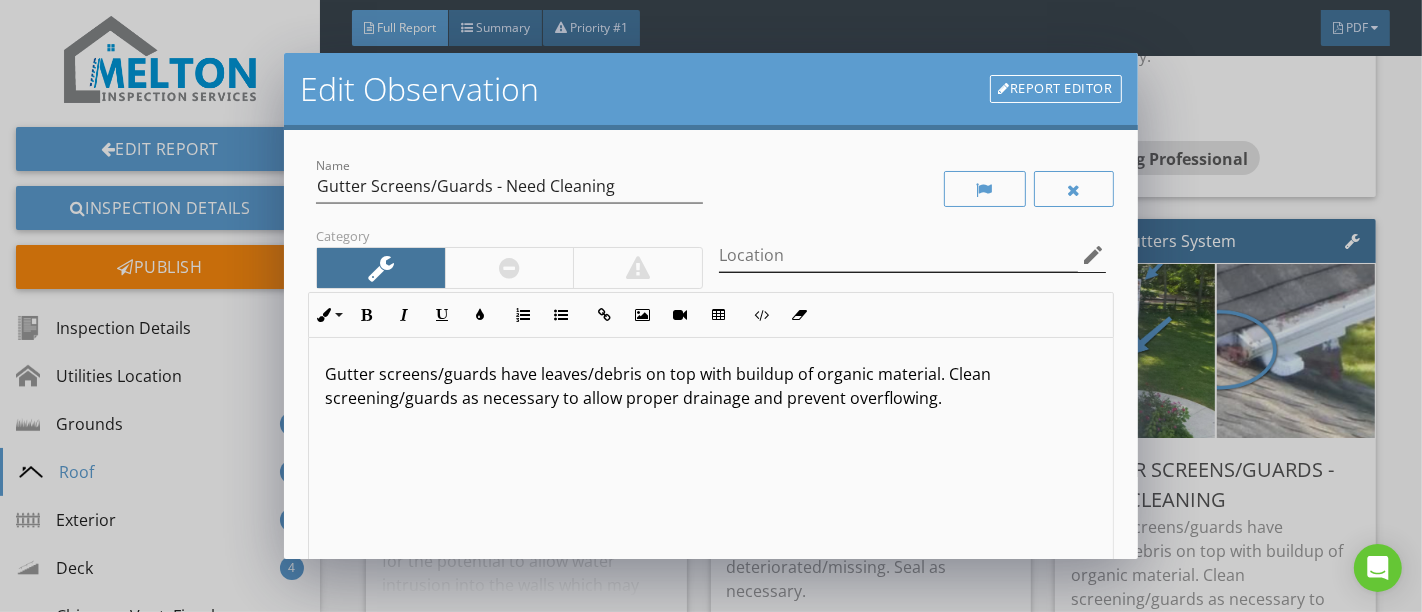 click on "edit" at bounding box center [1094, 255] 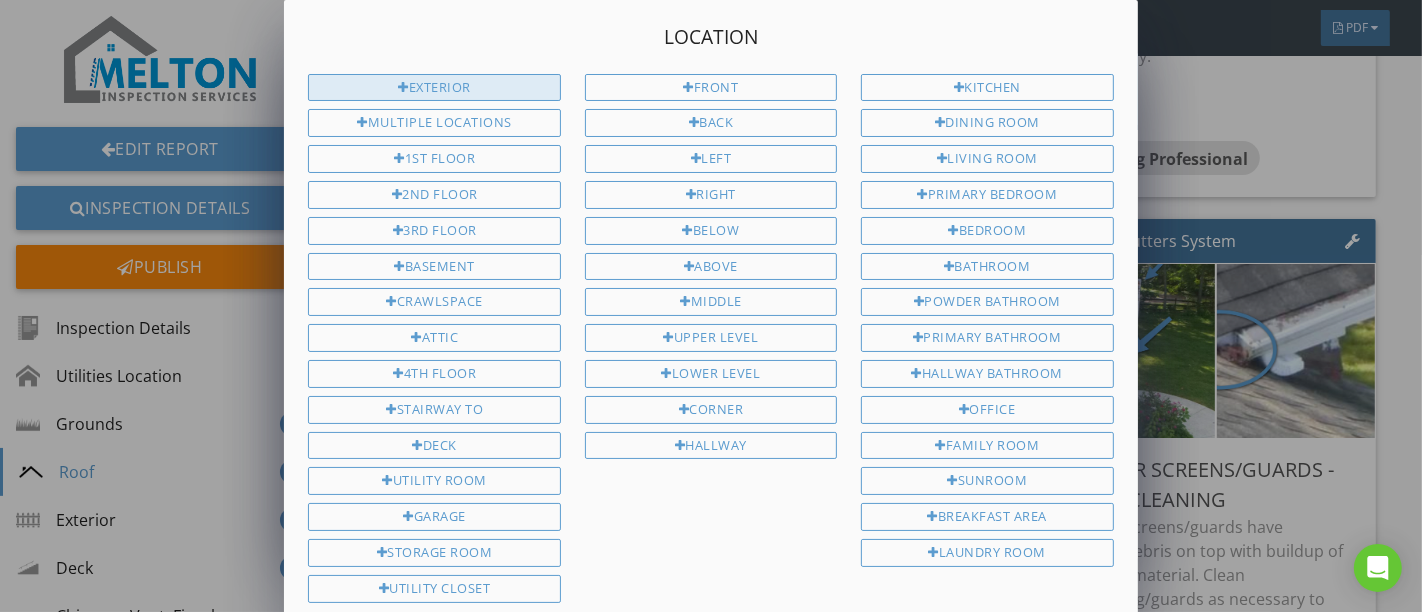 click on "Exterior" at bounding box center [434, 88] 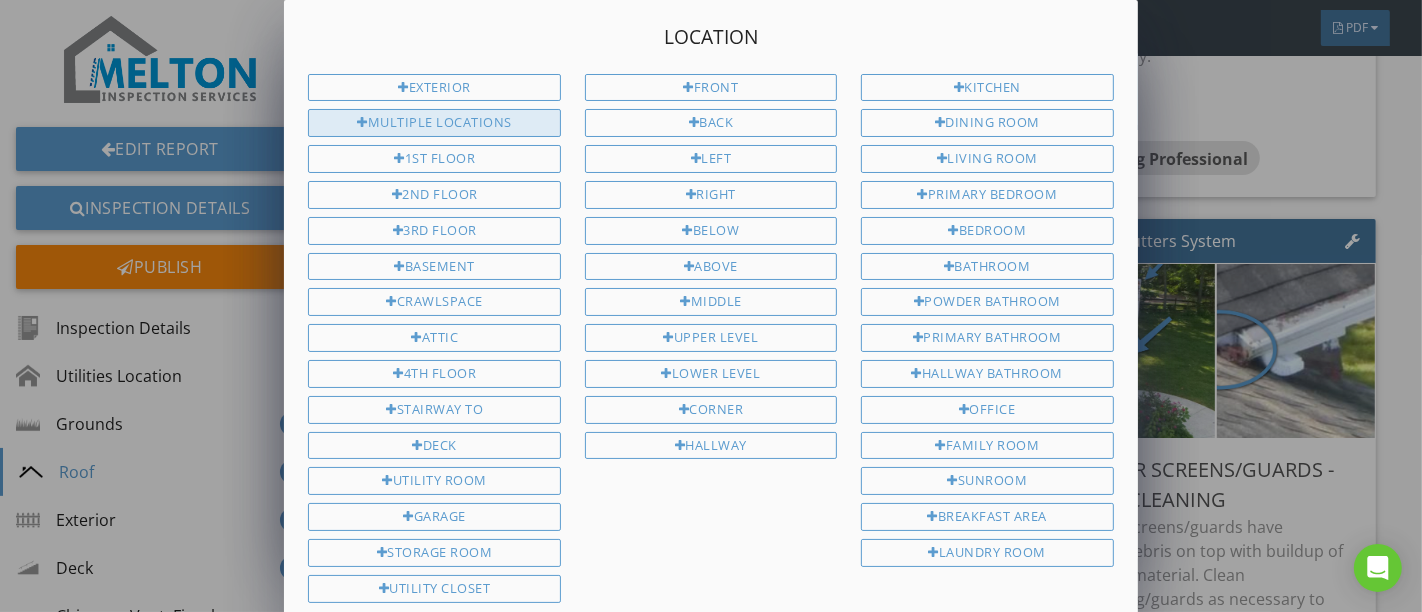 click on "Multiple Locations" at bounding box center [434, 123] 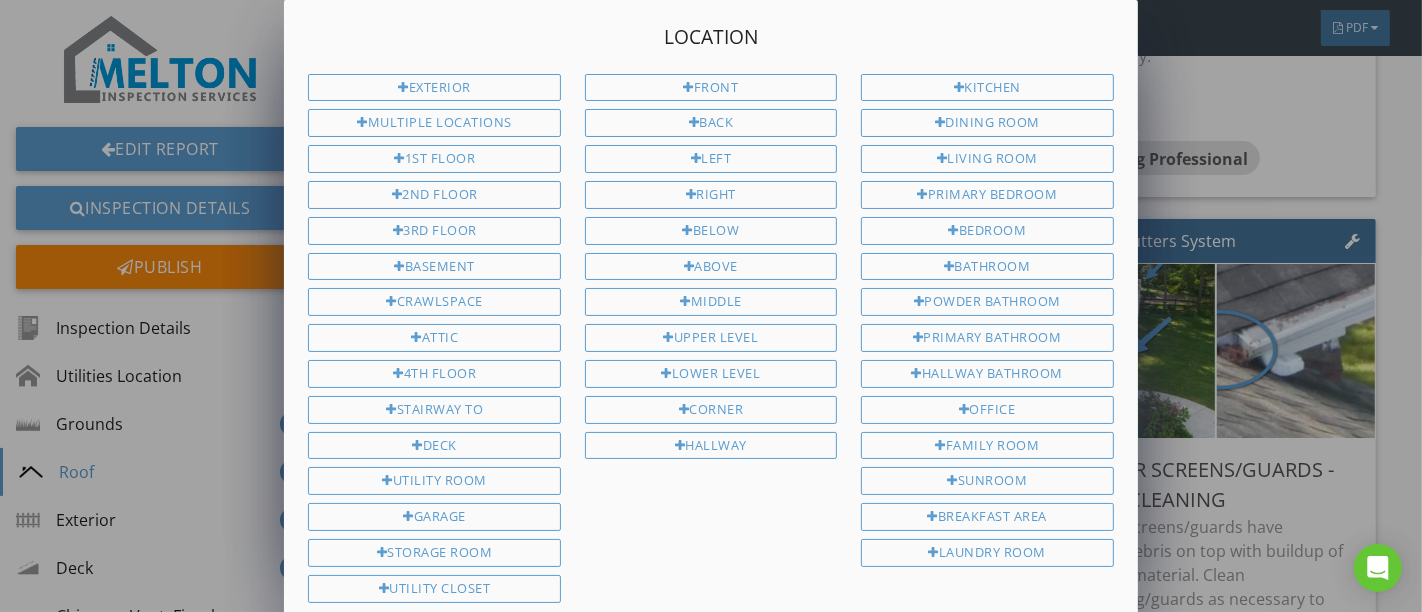 scroll, scrollTop: 187, scrollLeft: 0, axis: vertical 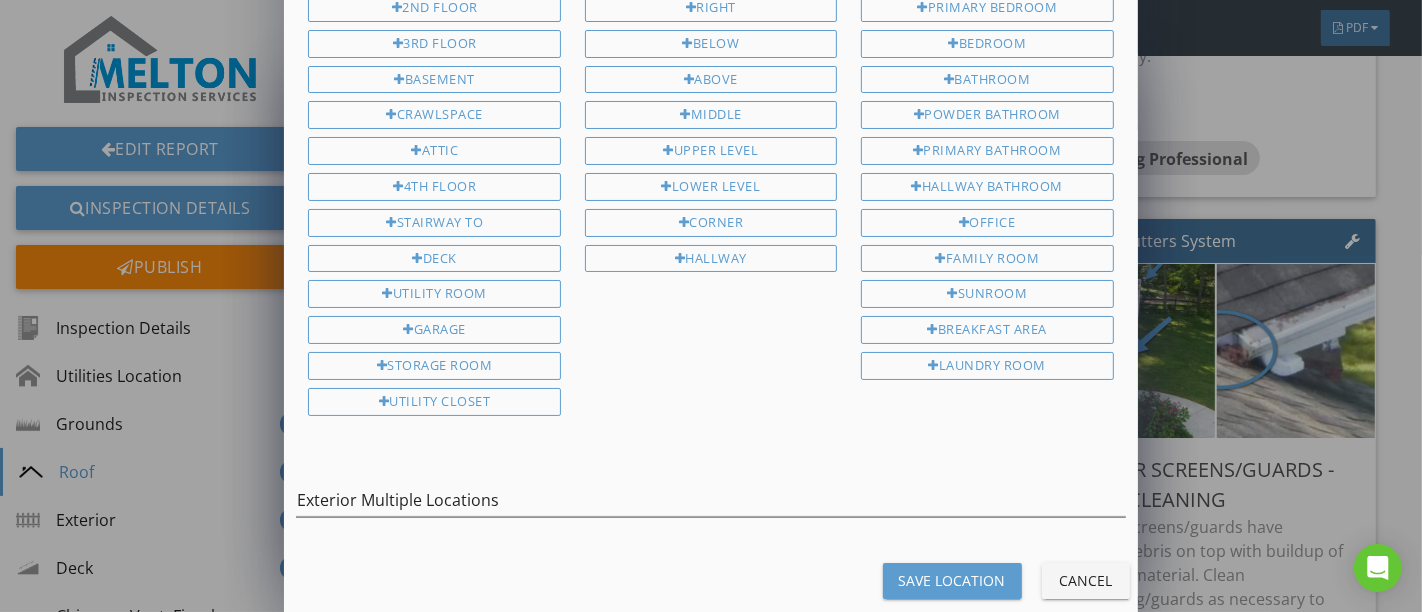 click on "Save Location" at bounding box center (952, 580) 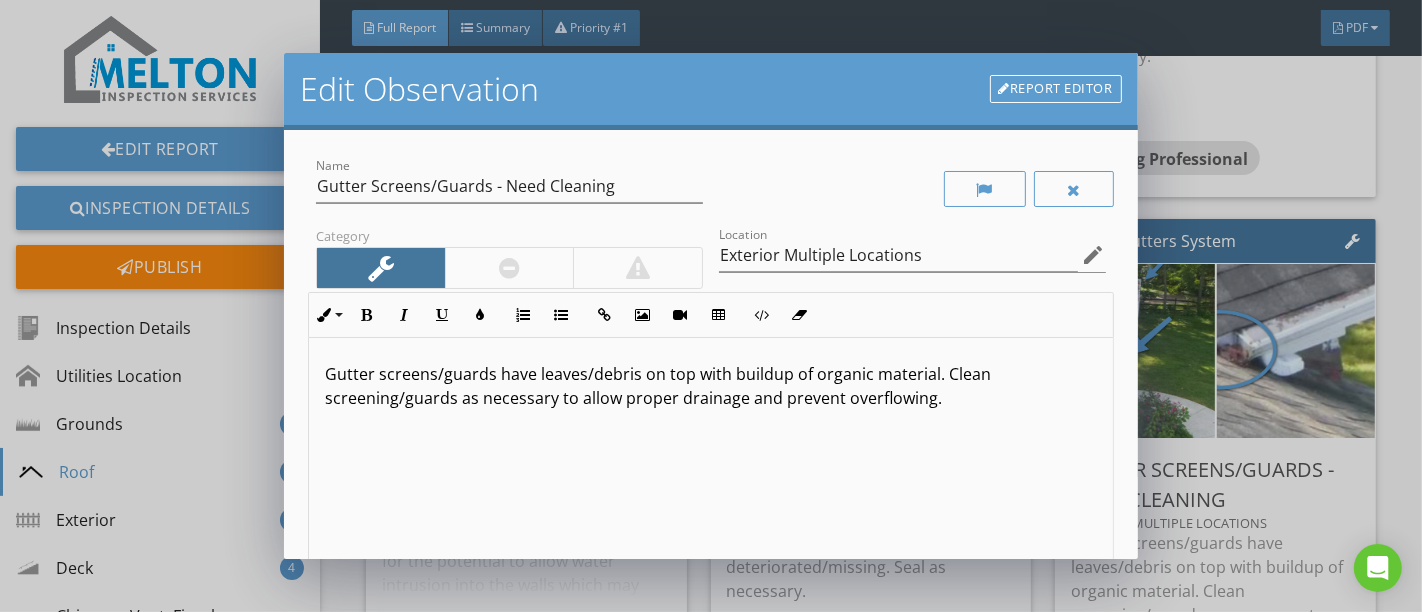 scroll, scrollTop: 0, scrollLeft: 0, axis: both 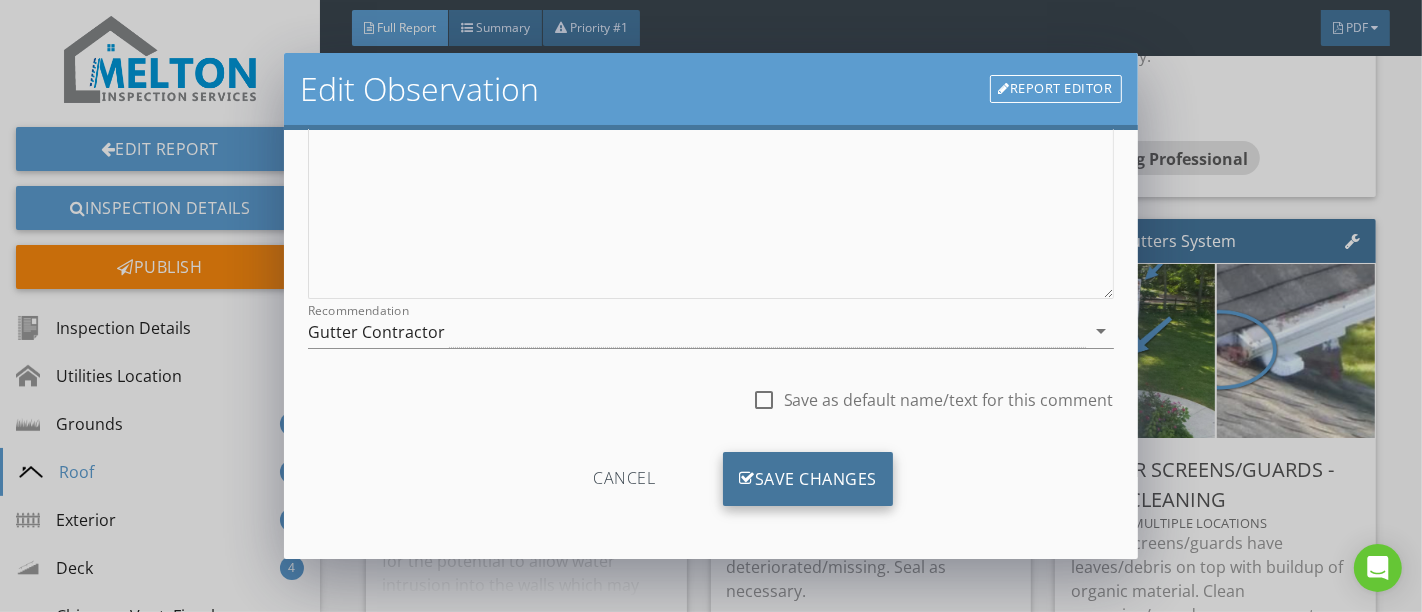 click on "Save Changes" at bounding box center (808, 479) 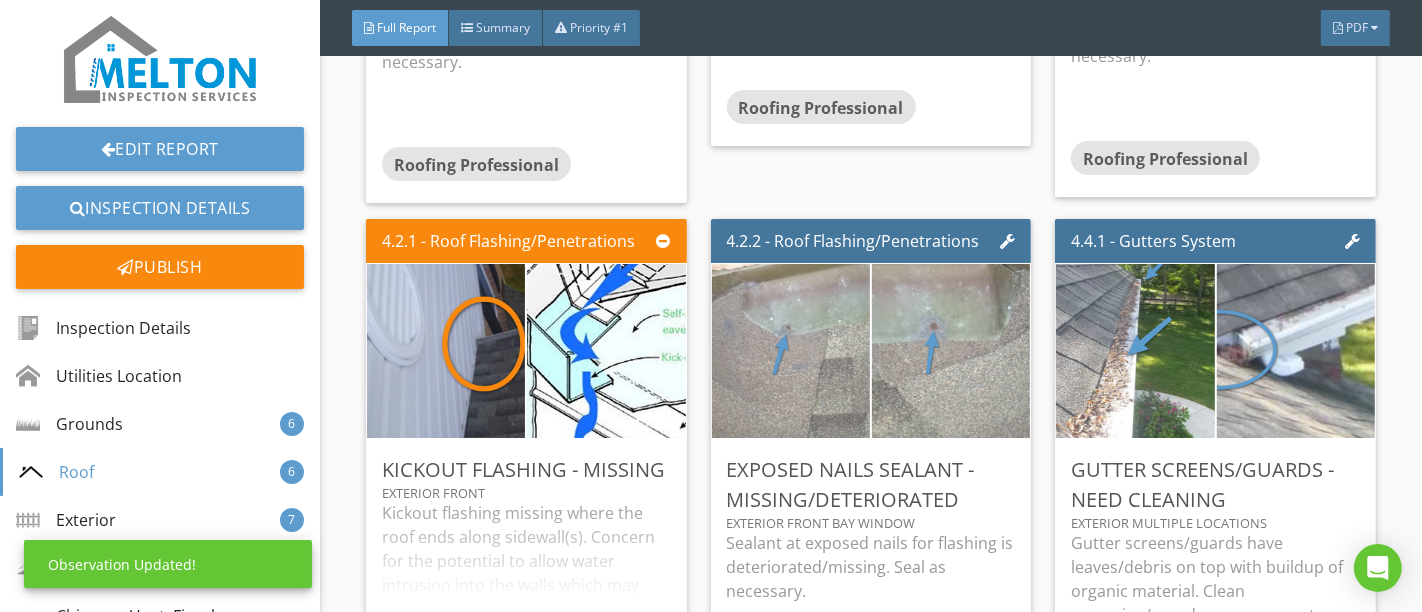 scroll, scrollTop: 120, scrollLeft: 0, axis: vertical 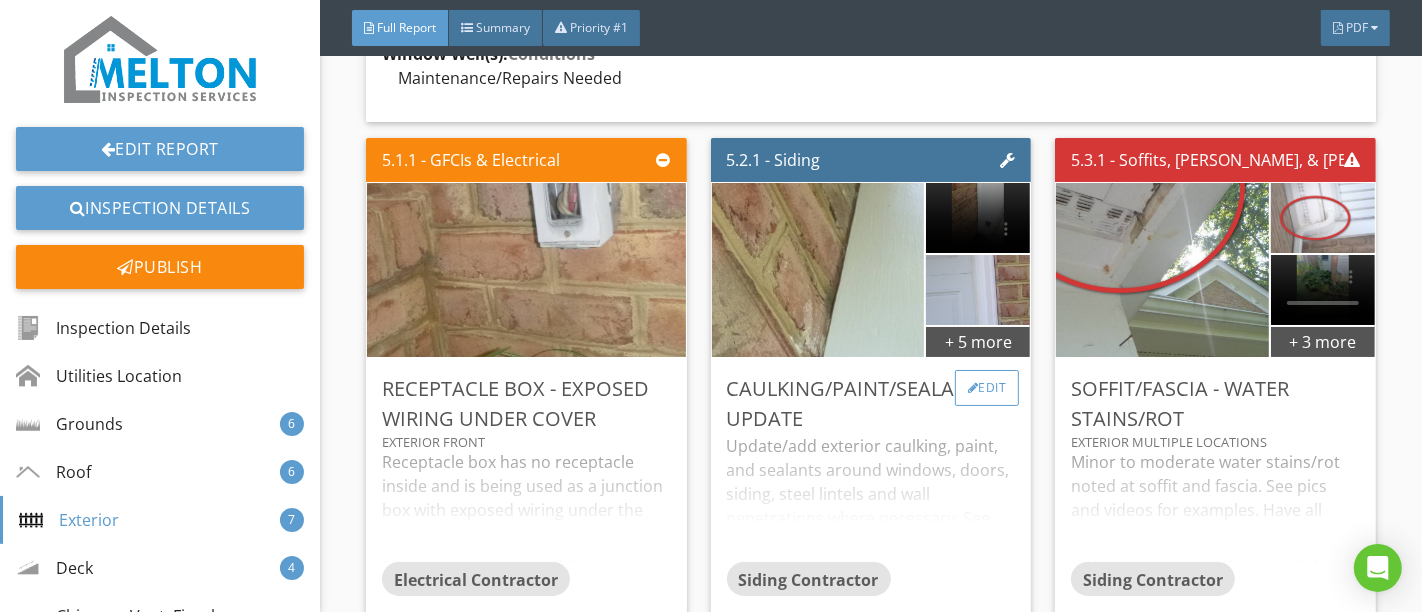 click at bounding box center (973, 388) 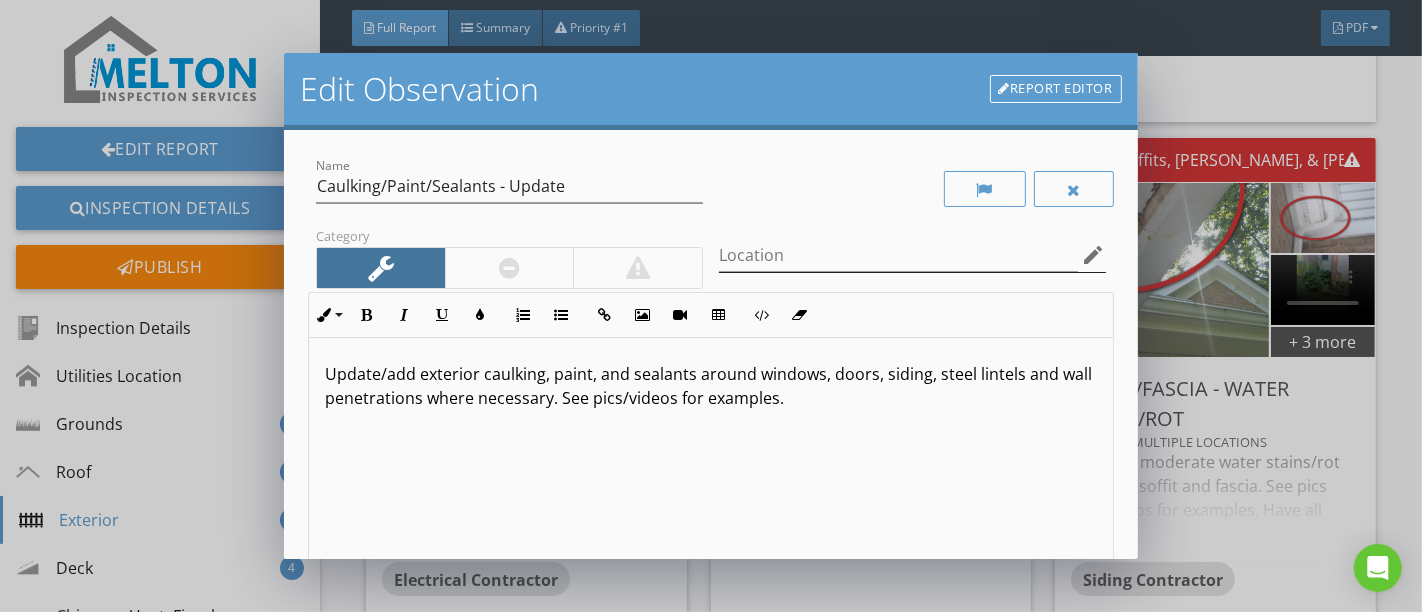 click on "edit" at bounding box center [1094, 255] 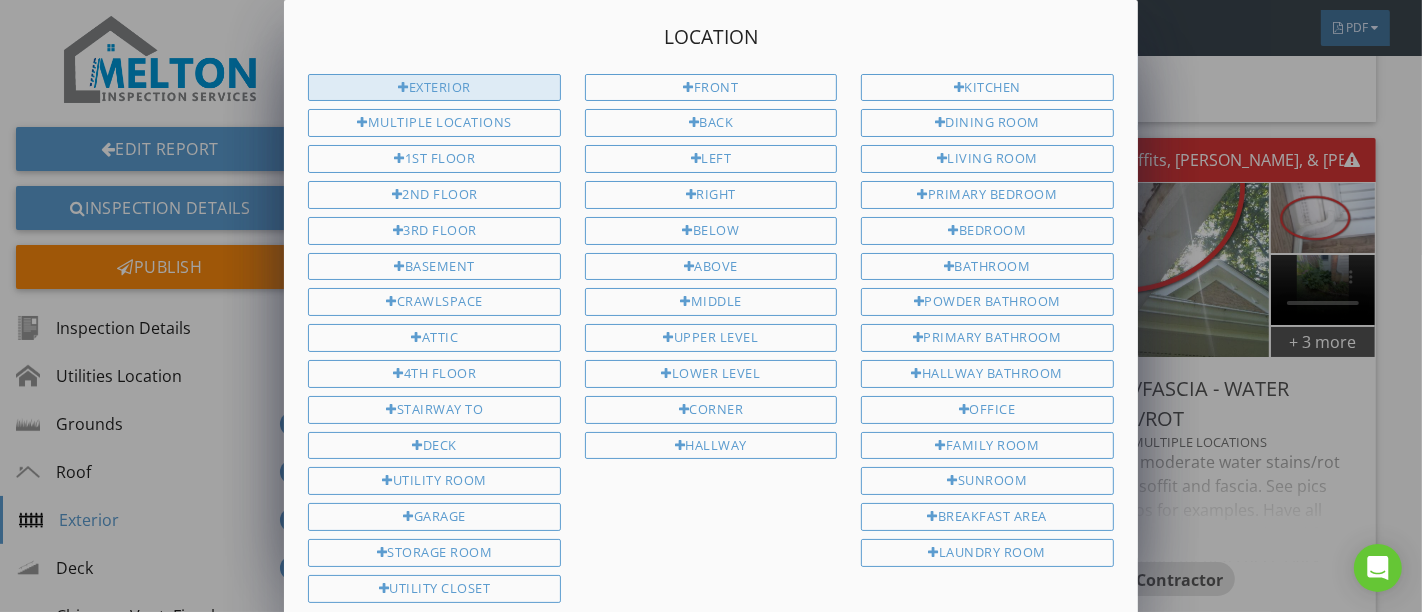 click on "Exterior" at bounding box center (434, 88) 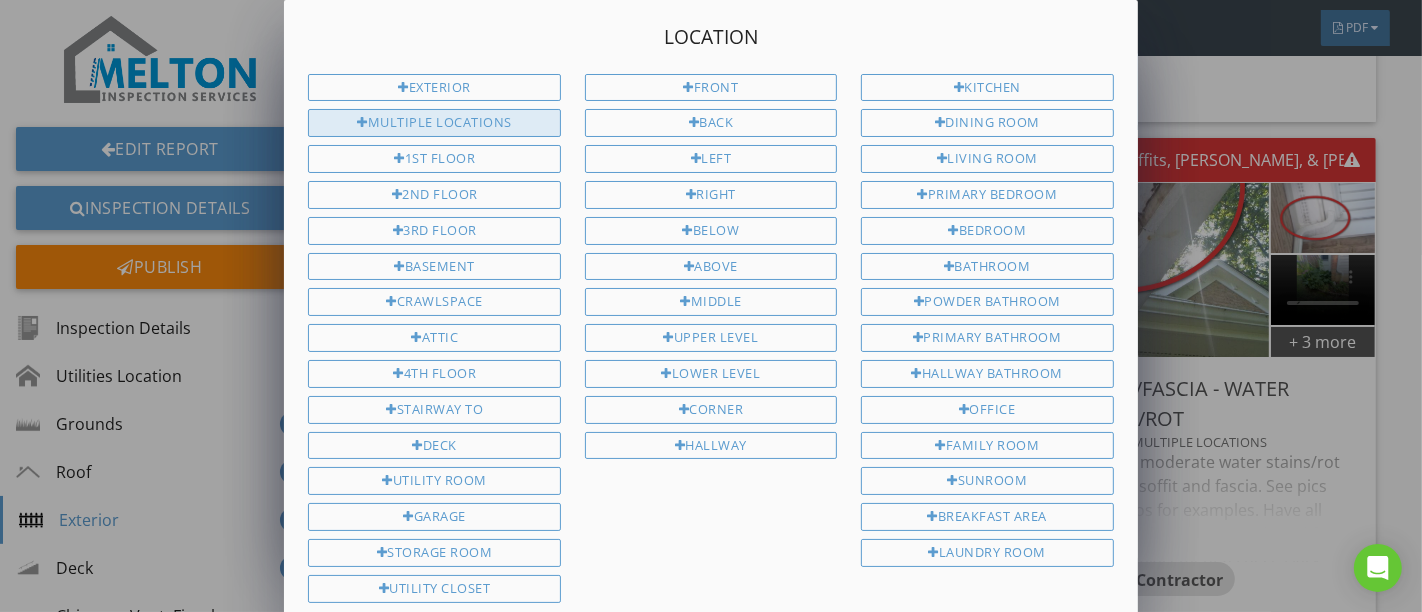click on "Multiple Locations" at bounding box center (434, 123) 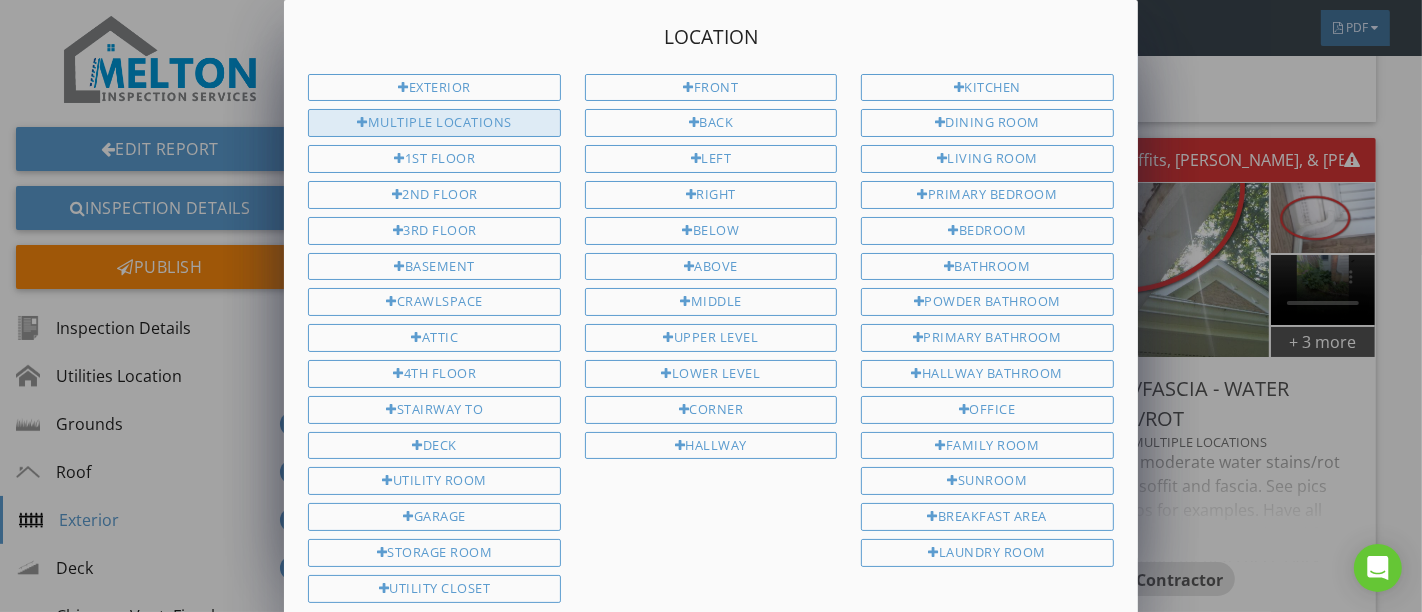 type on "Exterior Multiple Locations" 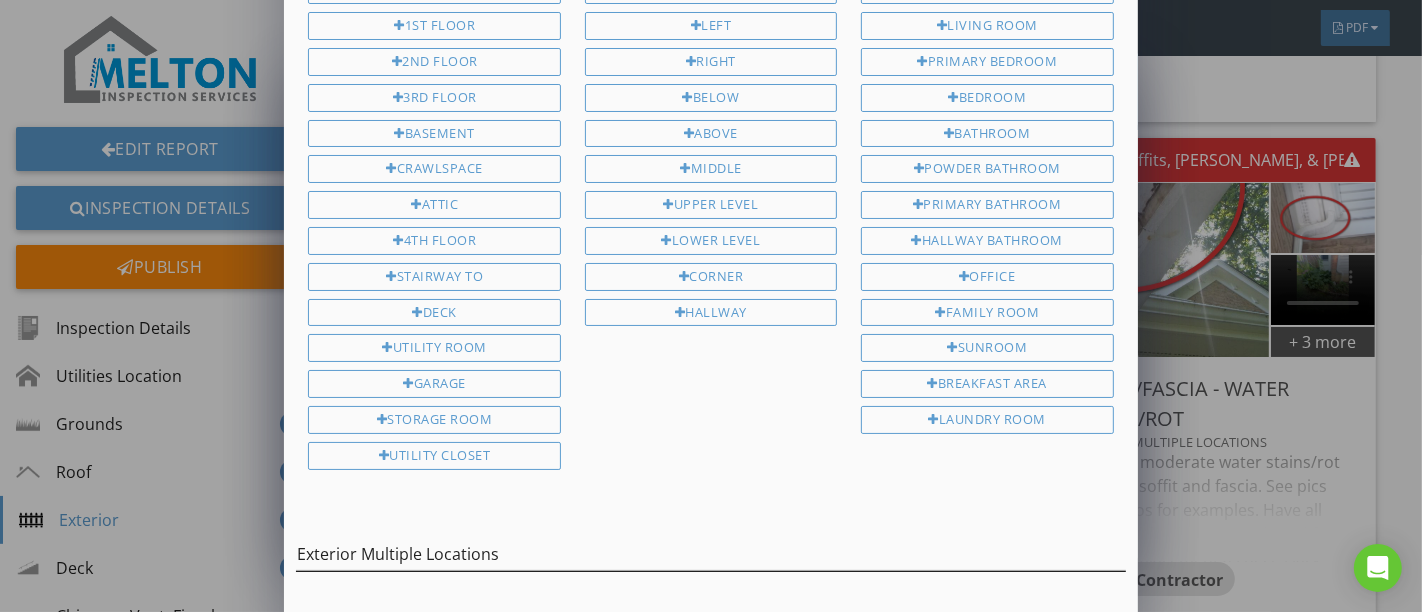 scroll, scrollTop: 187, scrollLeft: 0, axis: vertical 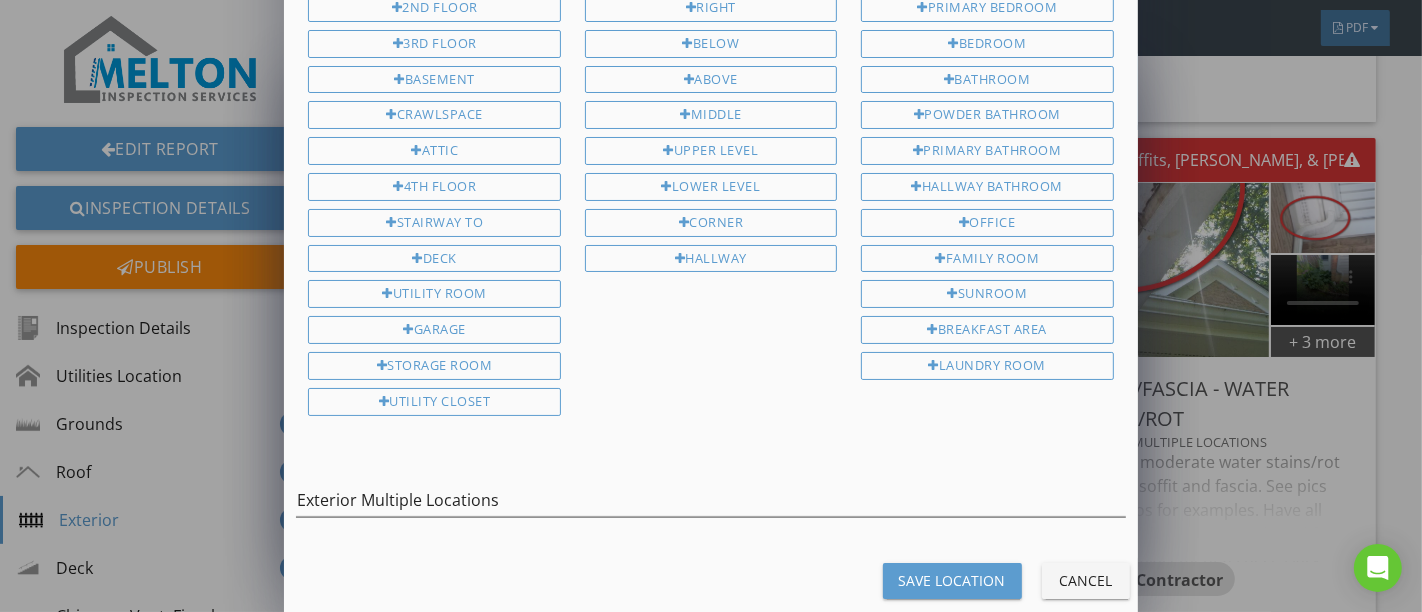 click on "Save Location" at bounding box center (952, 580) 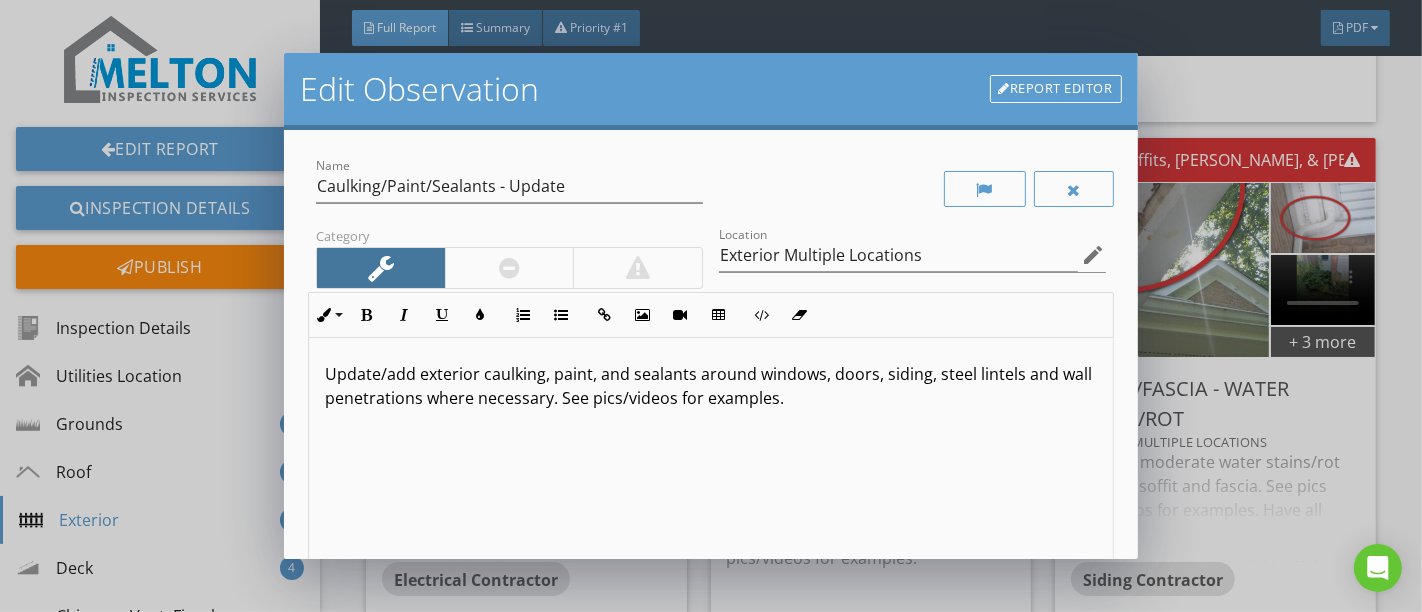 scroll, scrollTop: 356, scrollLeft: 0, axis: vertical 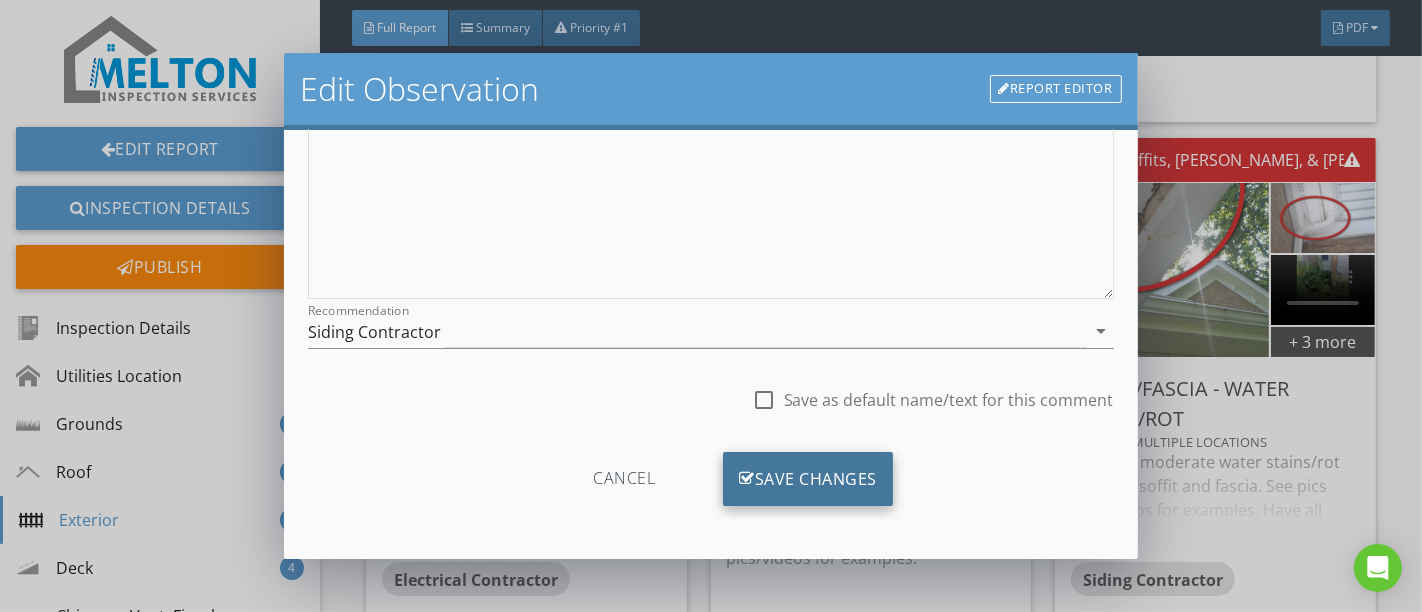 click on "Save Changes" at bounding box center (808, 479) 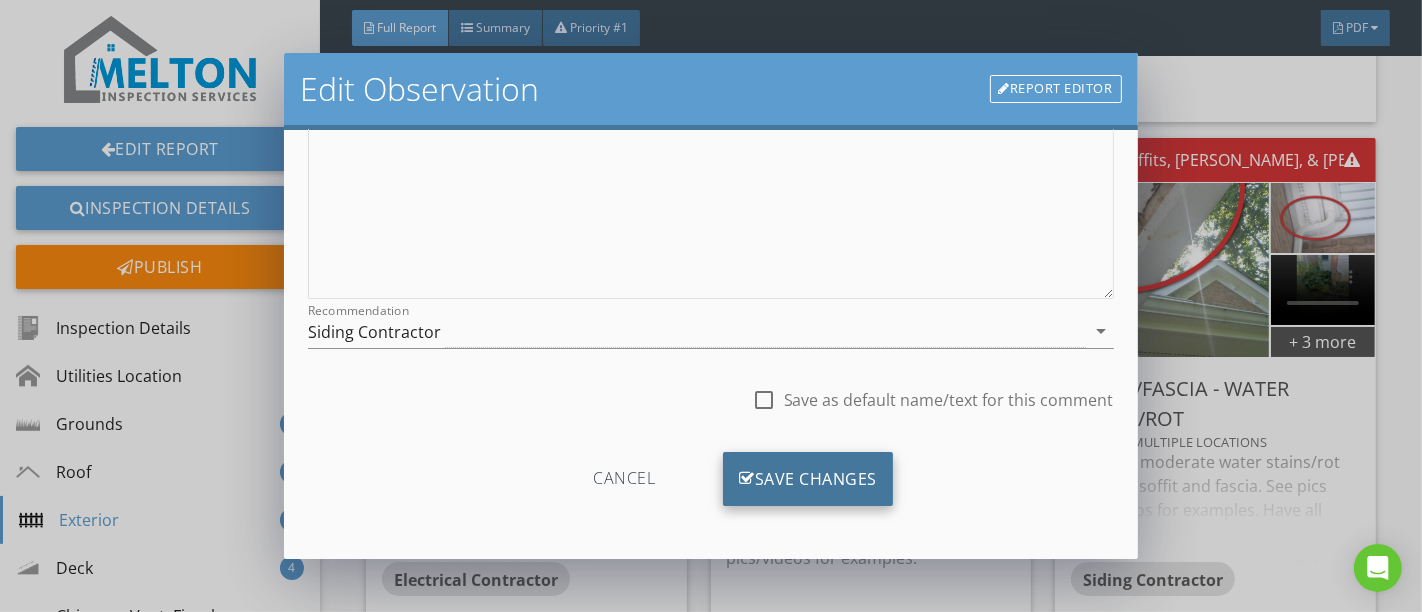 type on "Exterior Multiple Locations" 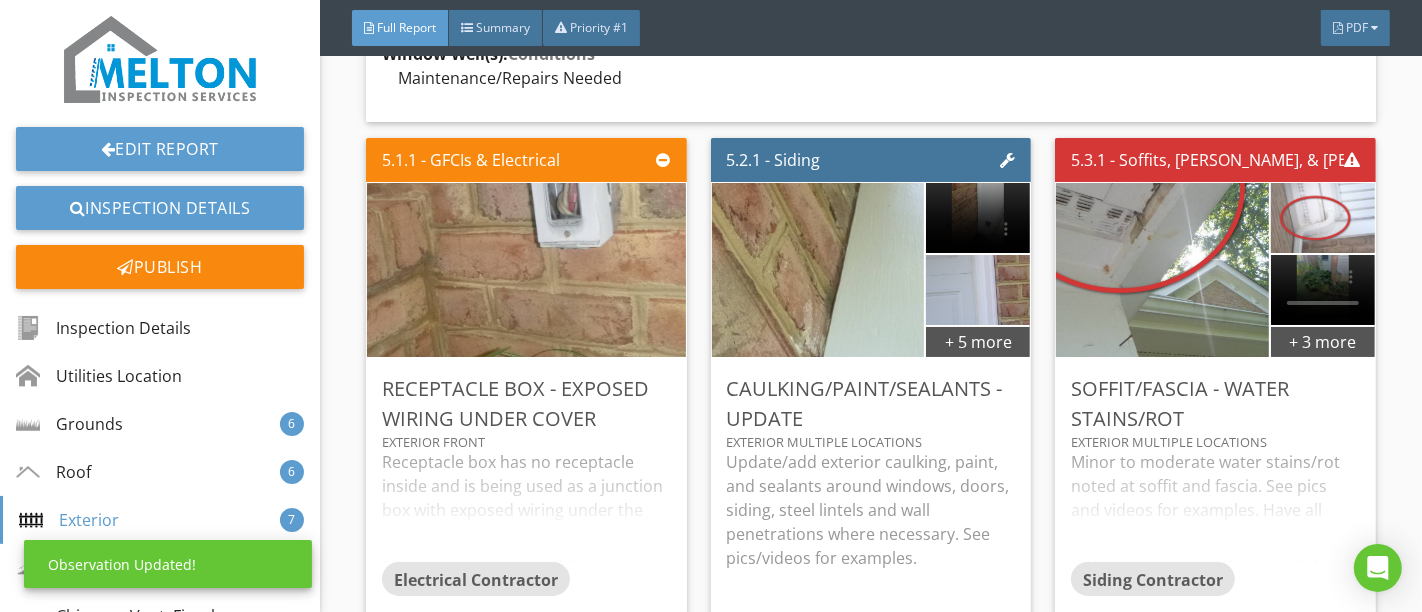 scroll, scrollTop: 120, scrollLeft: 0, axis: vertical 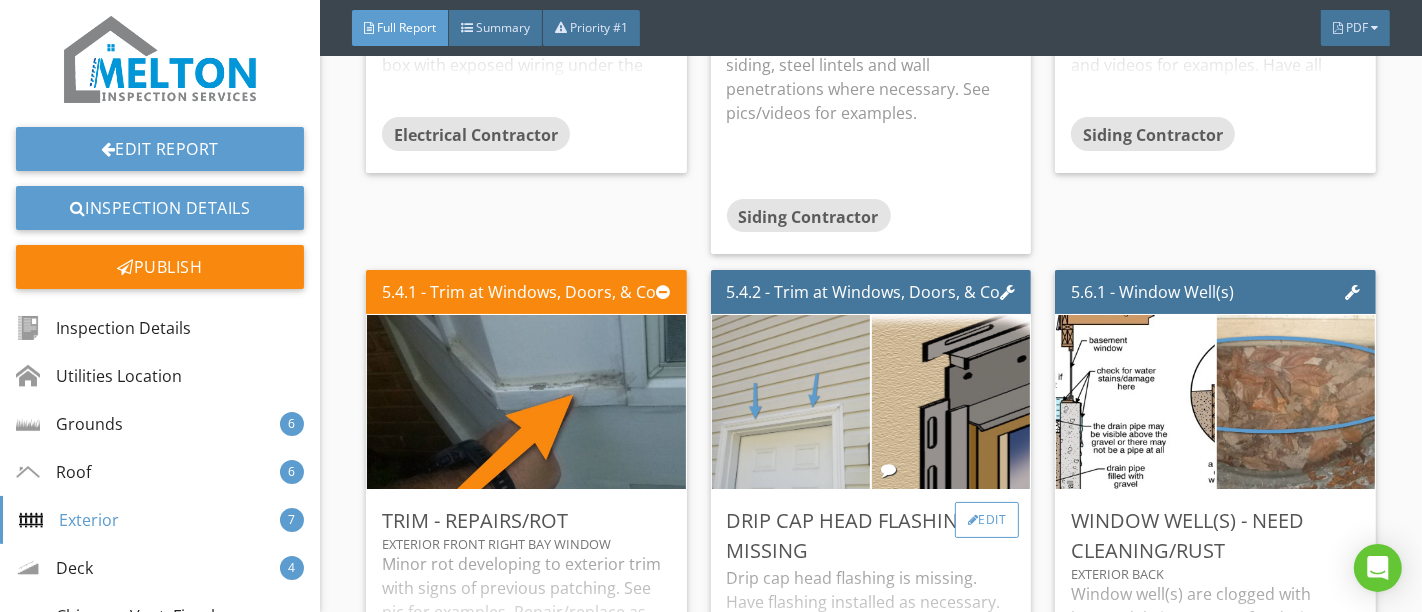 click on "Edit" at bounding box center (987, 520) 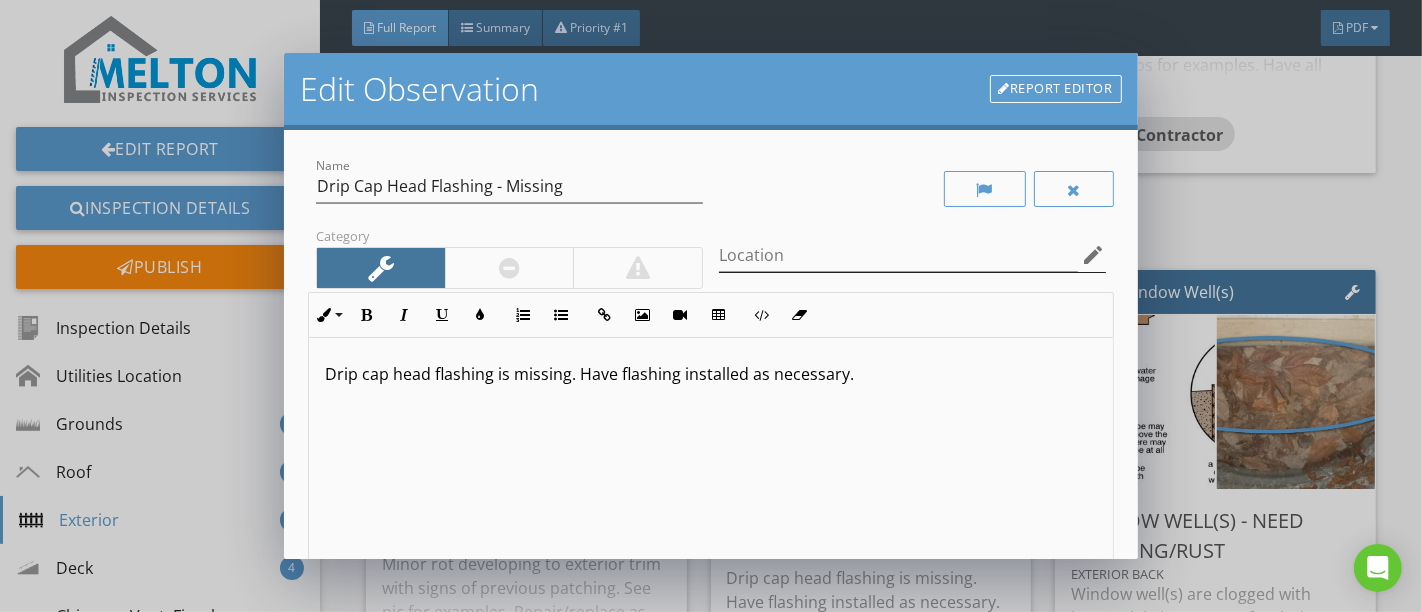 click on "edit" at bounding box center [1094, 255] 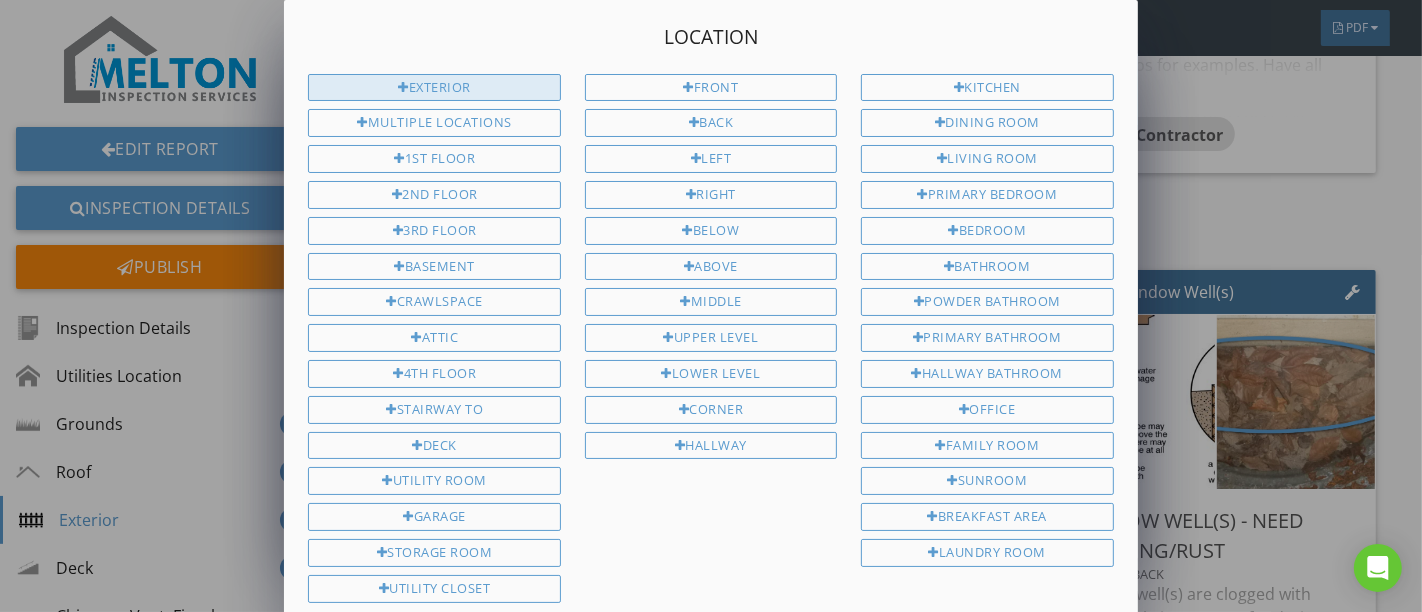 click on "Exterior" at bounding box center (434, 88) 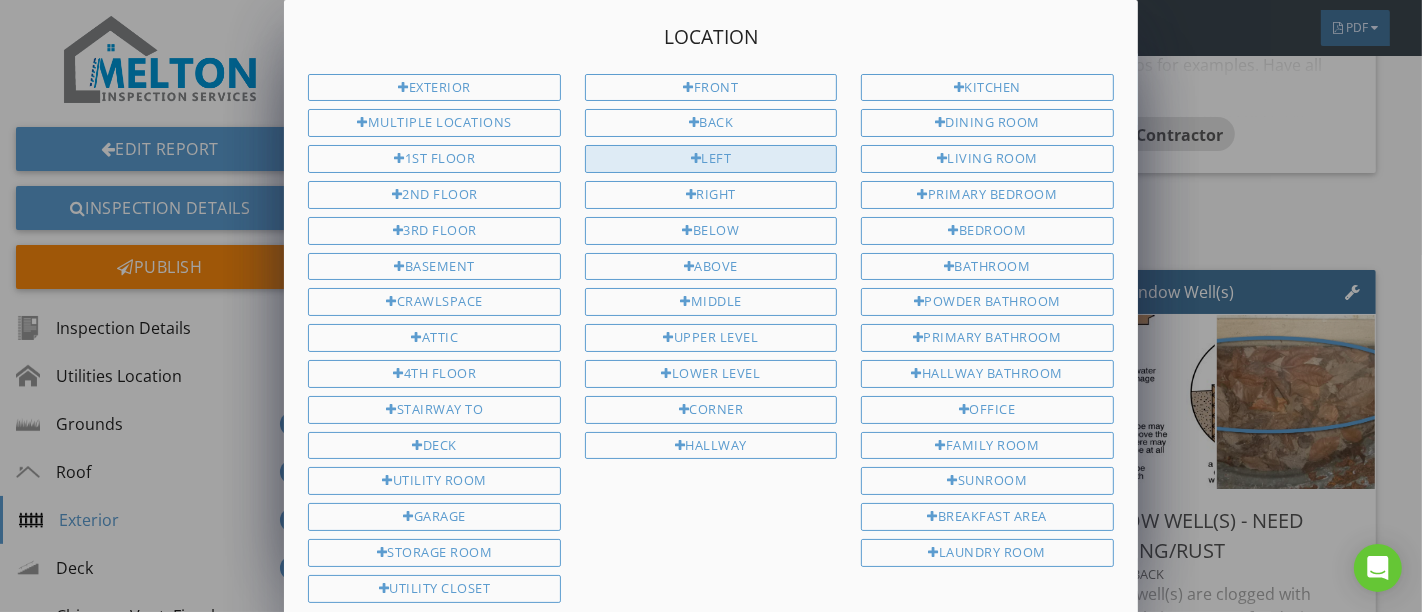 click on "Left" at bounding box center (711, 159) 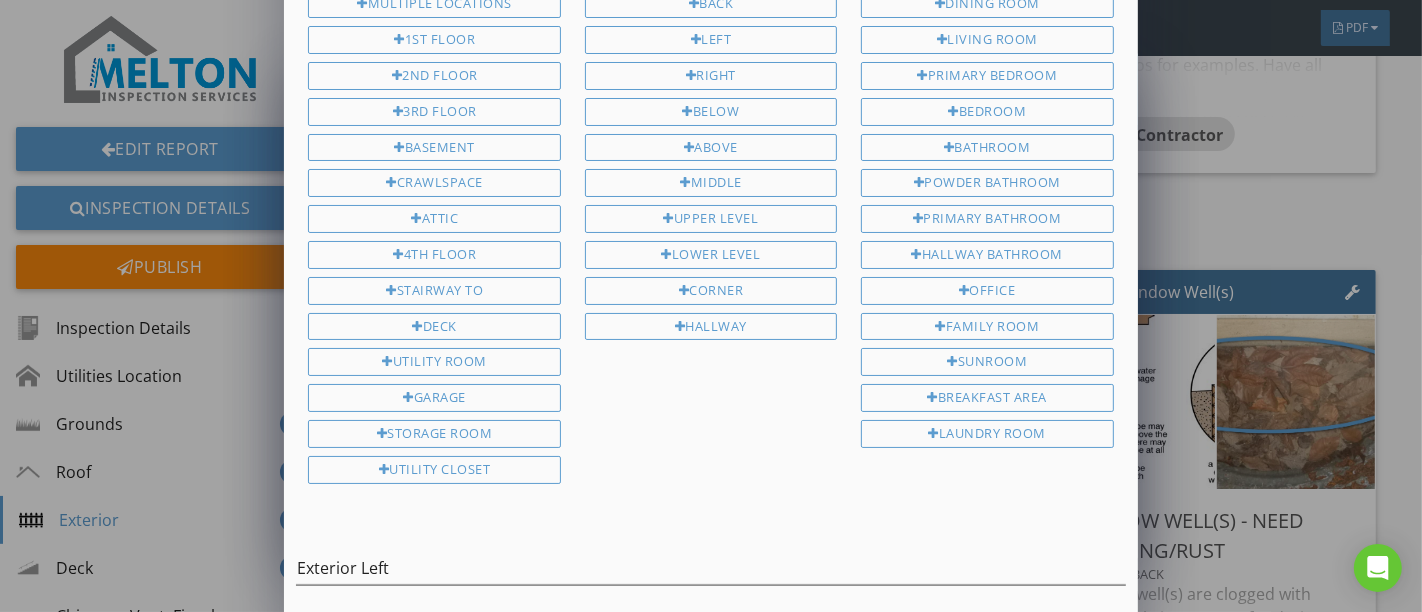 scroll, scrollTop: 187, scrollLeft: 0, axis: vertical 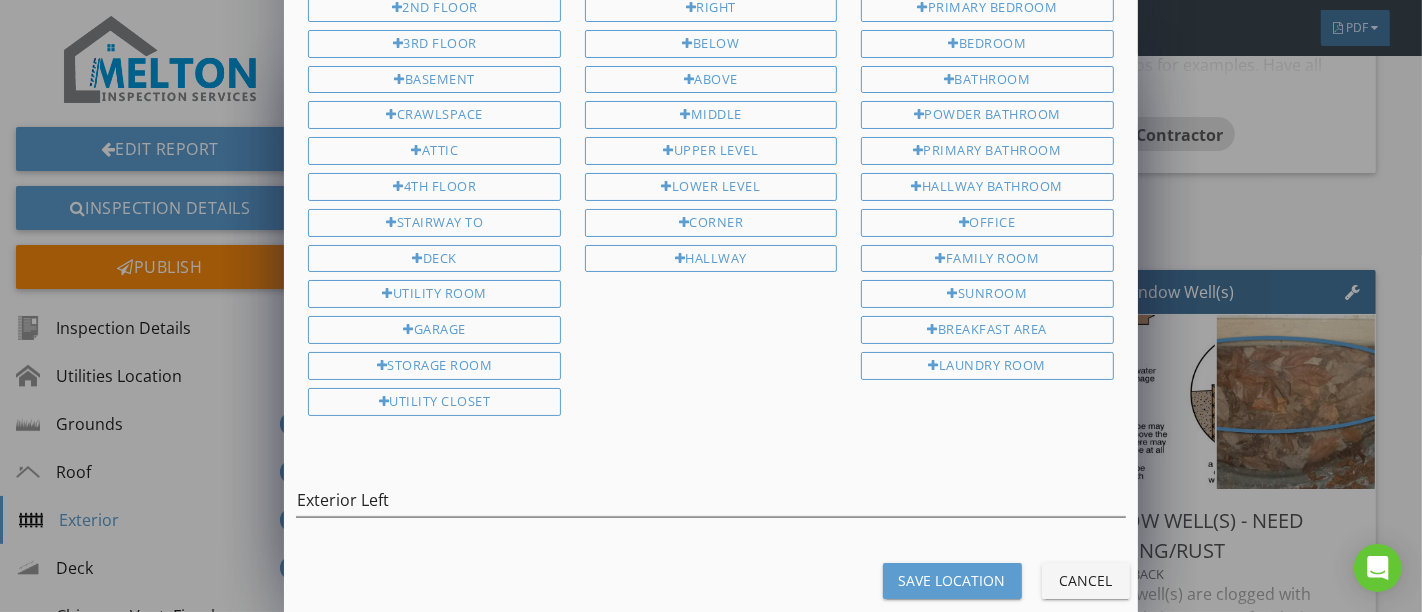 click on "Save Location" at bounding box center (952, 580) 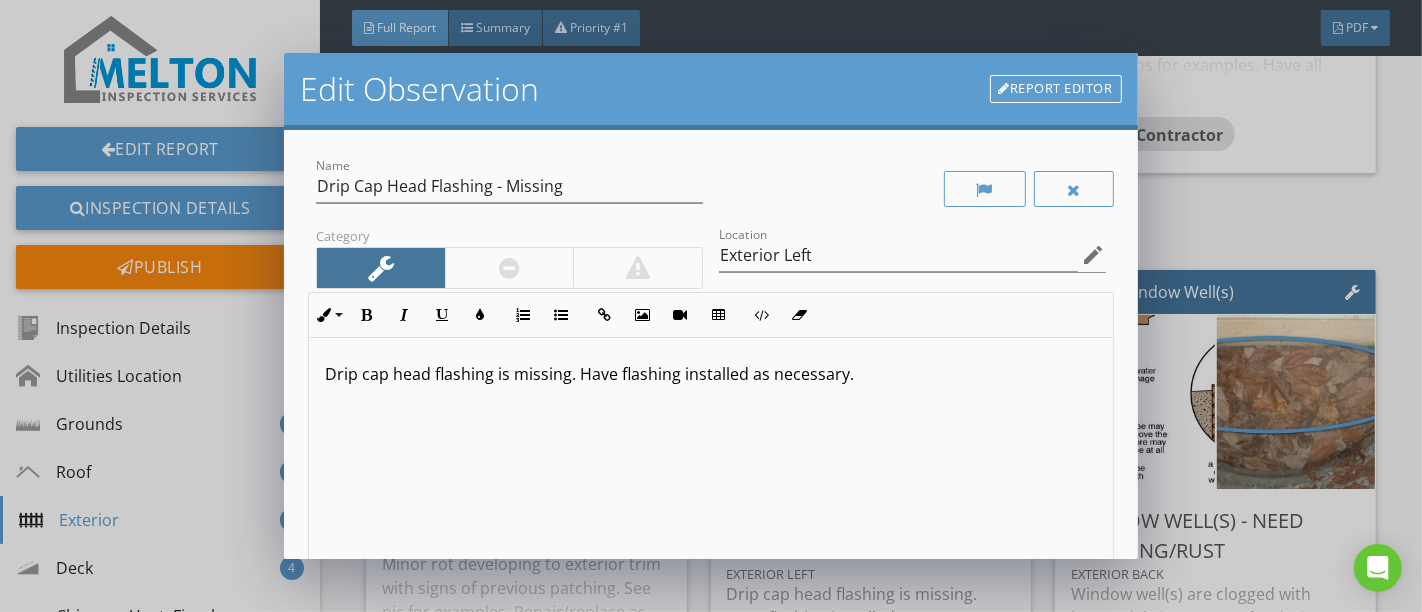 scroll, scrollTop: 0, scrollLeft: 0, axis: both 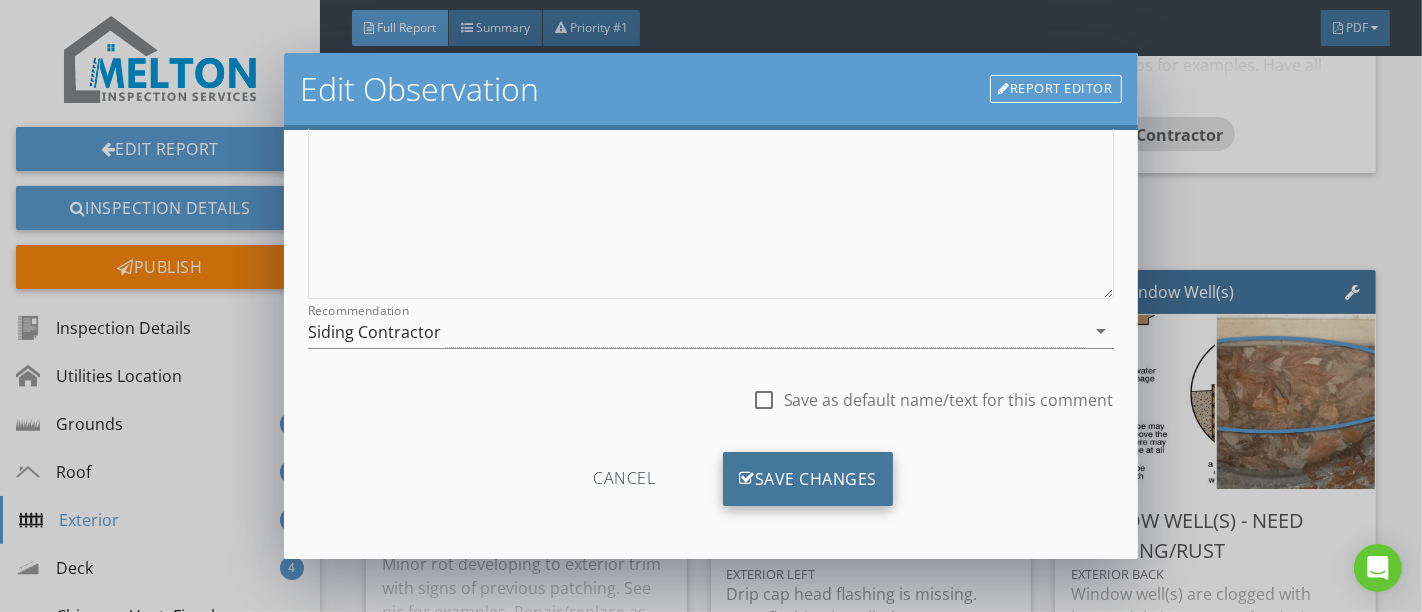 click on "Save Changes" at bounding box center [808, 479] 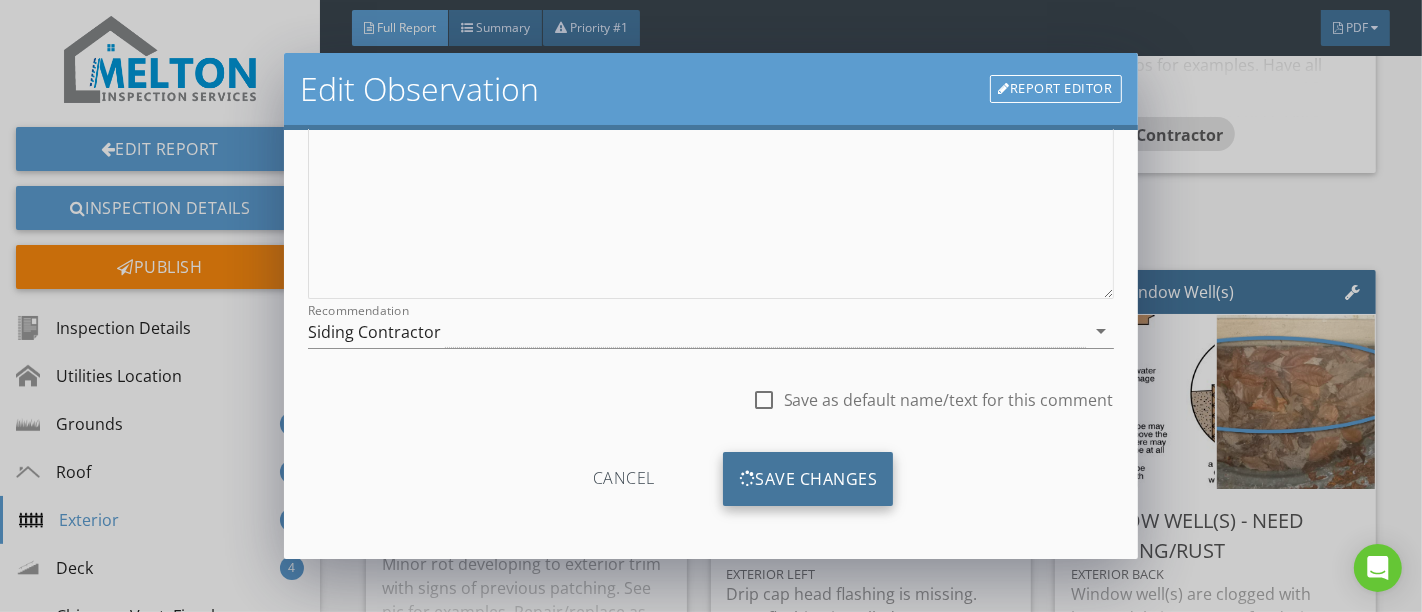 scroll, scrollTop: 120, scrollLeft: 0, axis: vertical 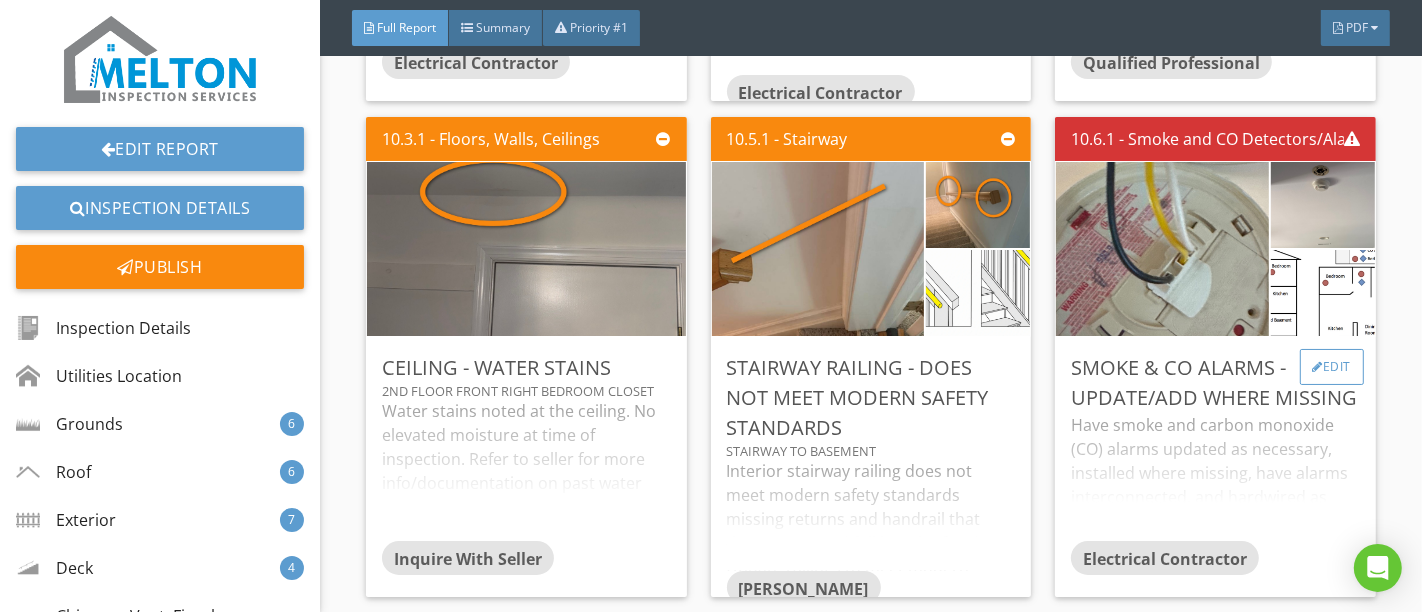 click on "Edit" at bounding box center [1332, 367] 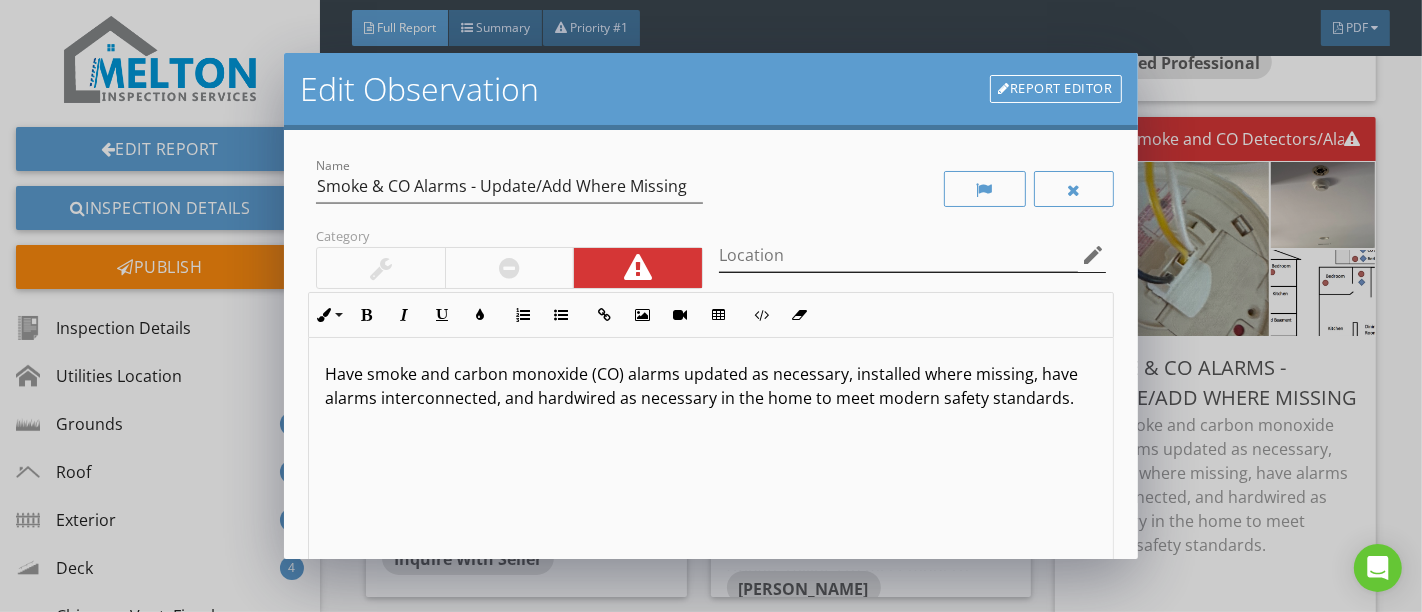 click on "edit" at bounding box center (1094, 255) 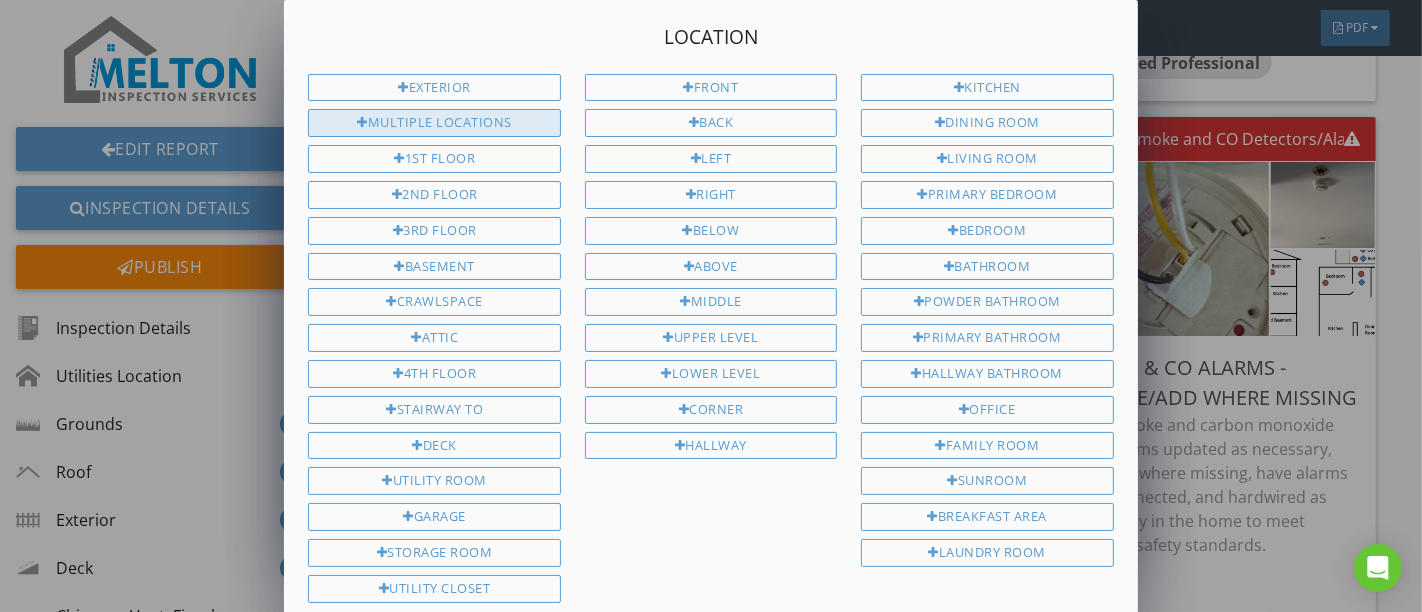 click on "Multiple Locations" at bounding box center [434, 123] 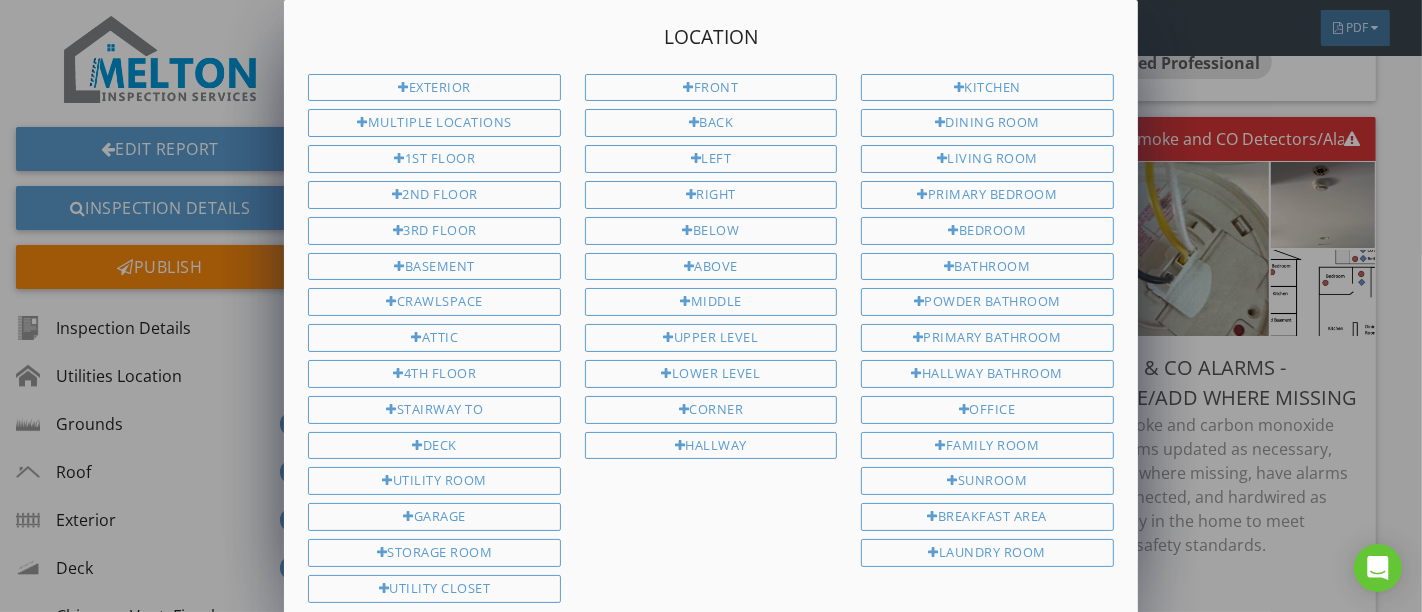 scroll, scrollTop: 187, scrollLeft: 0, axis: vertical 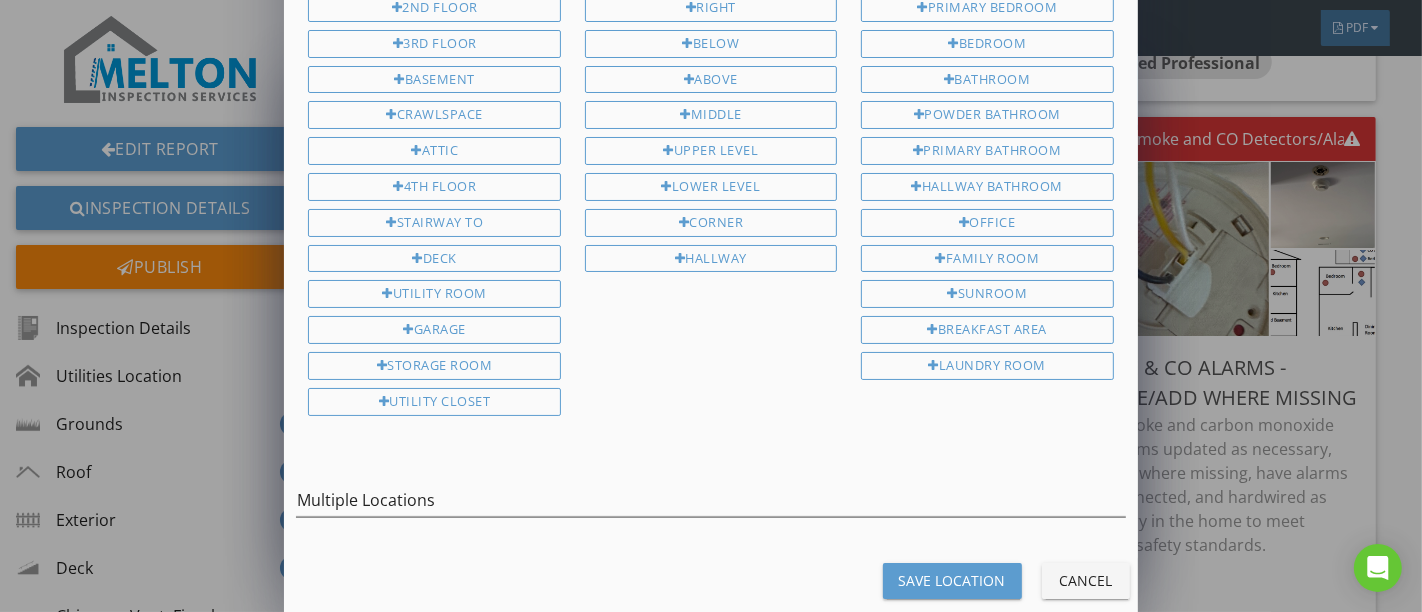 click on "Save Location" at bounding box center (952, 580) 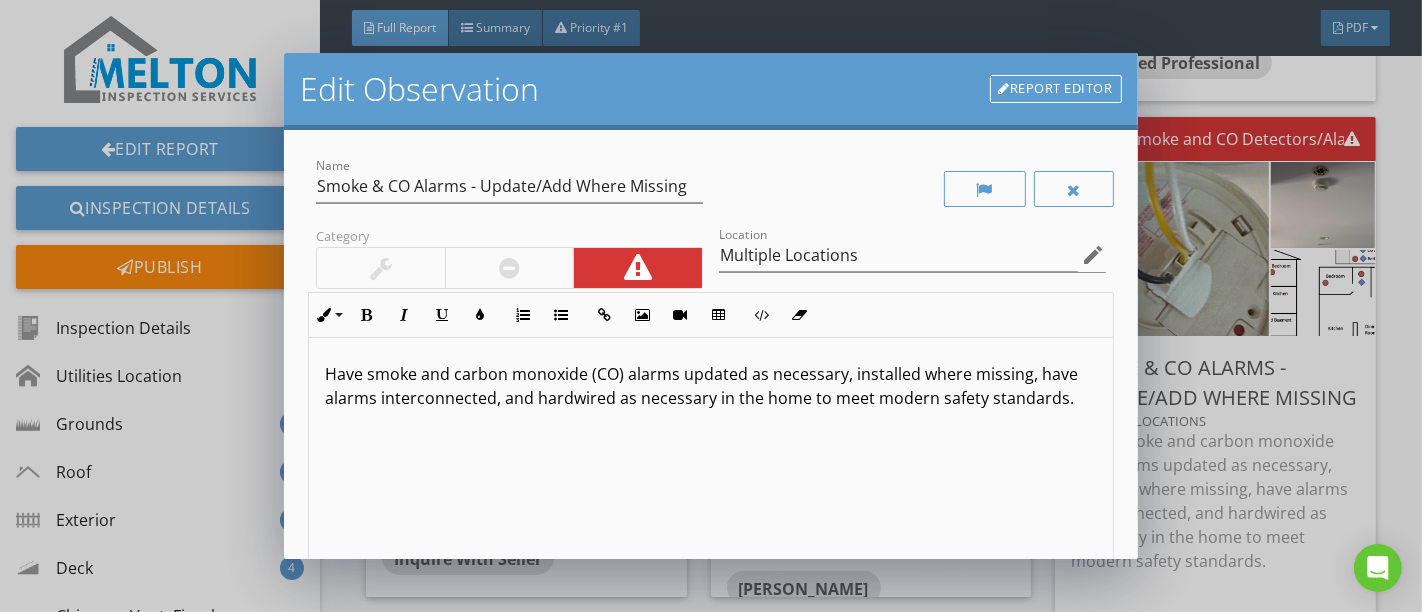 scroll, scrollTop: 0, scrollLeft: 0, axis: both 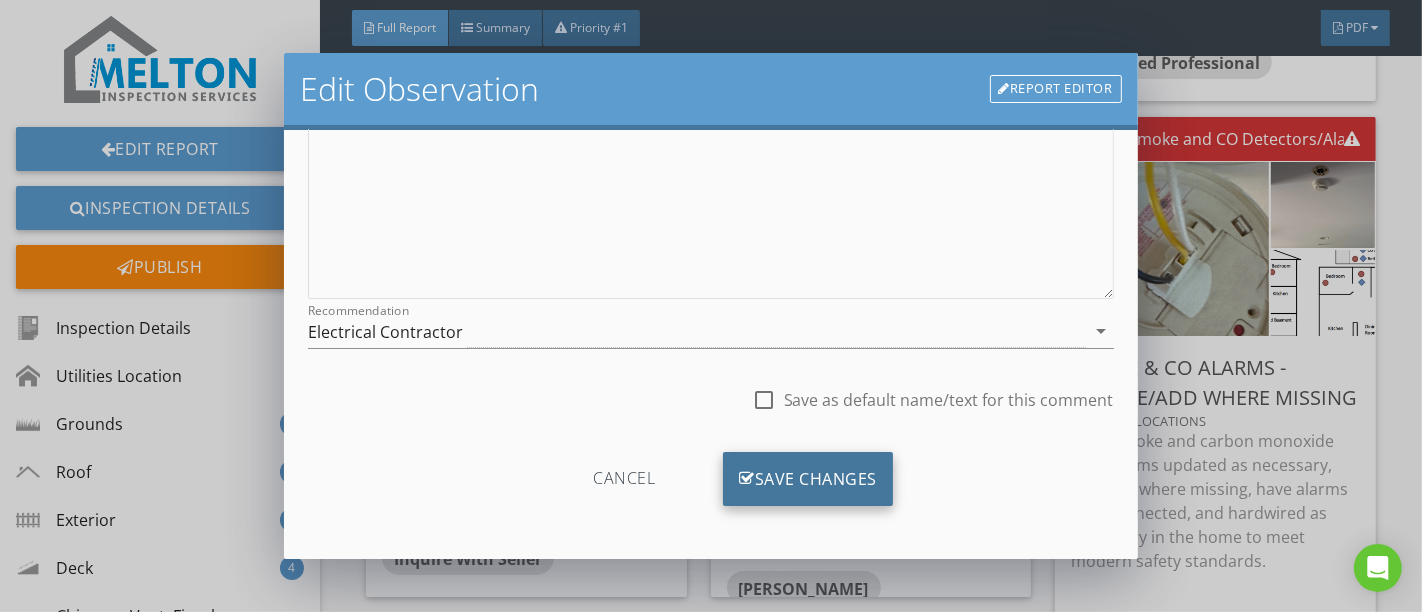 click on "Save Changes" at bounding box center (808, 479) 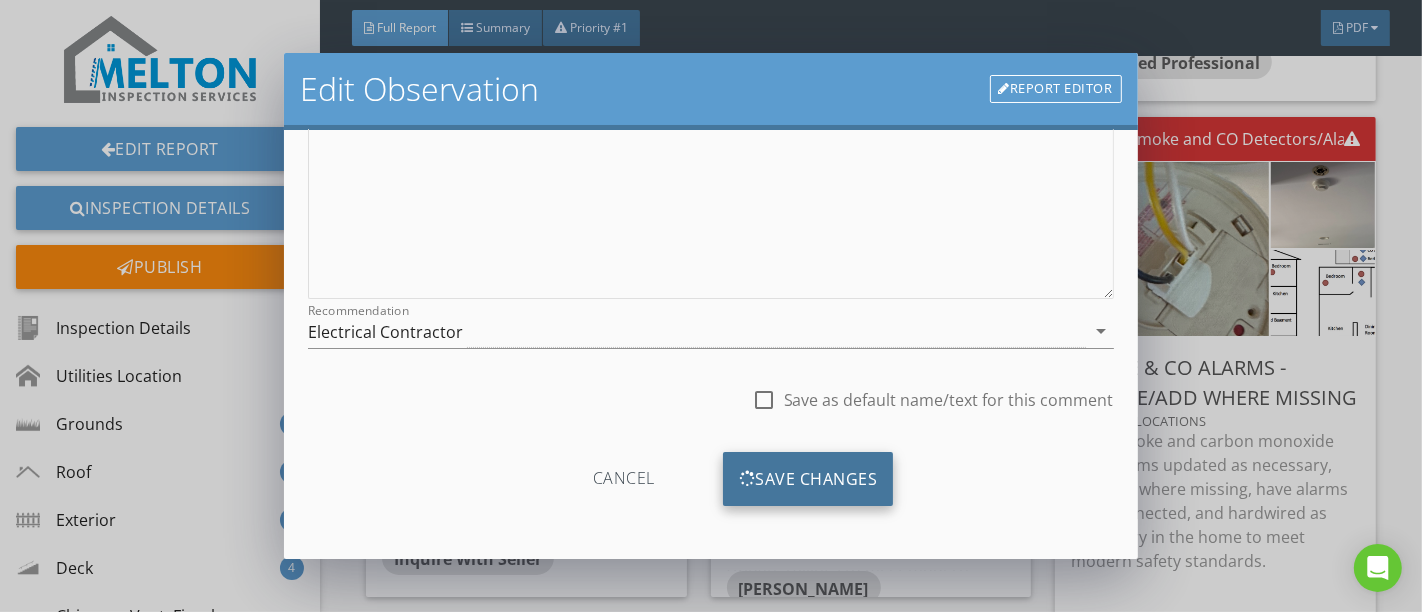 scroll, scrollTop: 120, scrollLeft: 0, axis: vertical 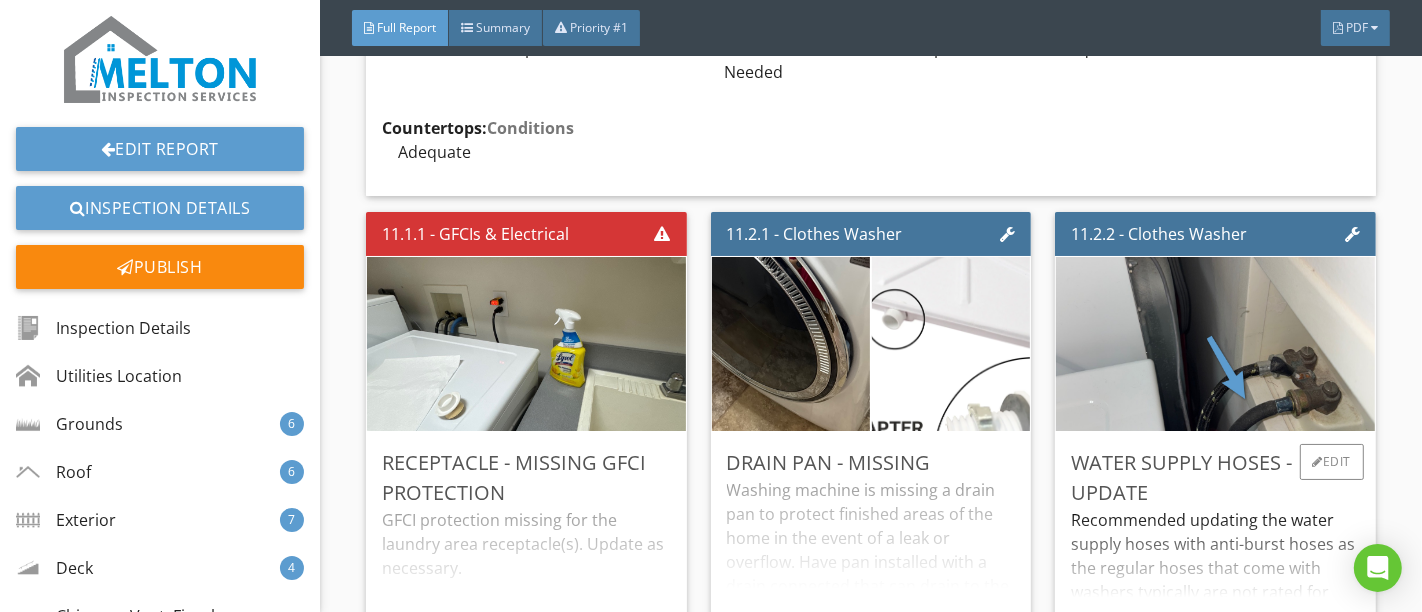 click on "Recommended updating the water supply hoses with anti-burst hoses as the regular hoses that come with washers typically are not rated for constant water pressure and/or recommend turning water off after every use." at bounding box center [1215, 572] 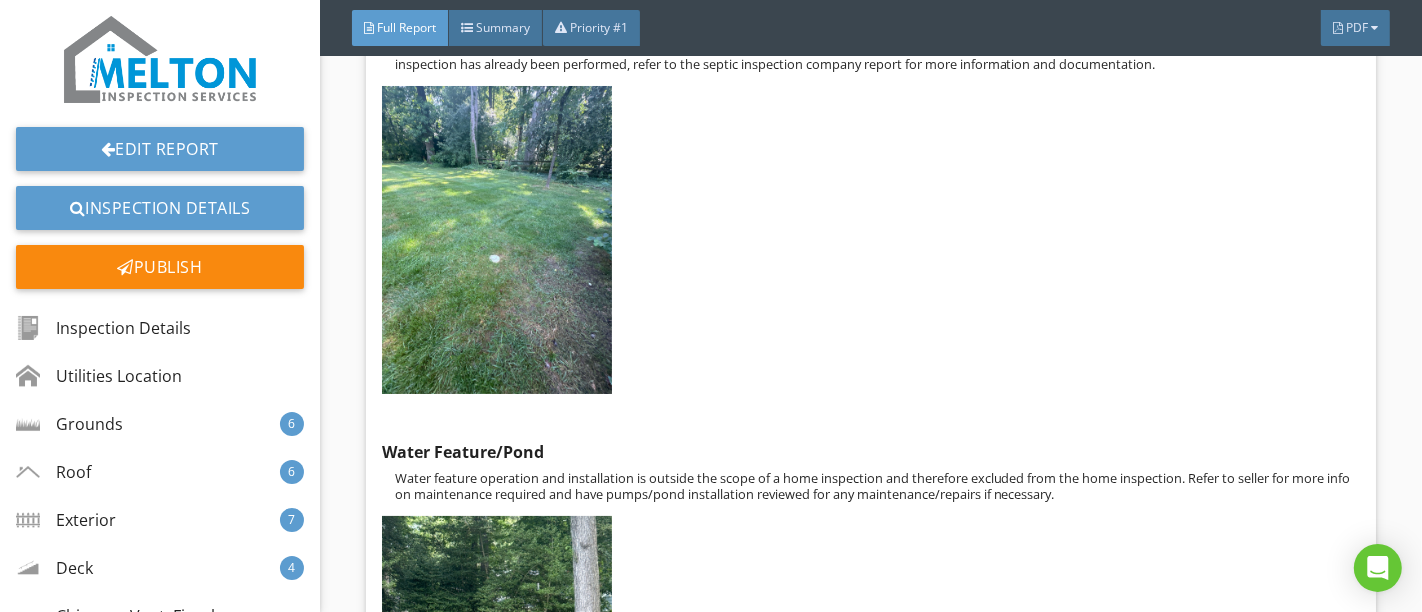 scroll, scrollTop: 38048, scrollLeft: 0, axis: vertical 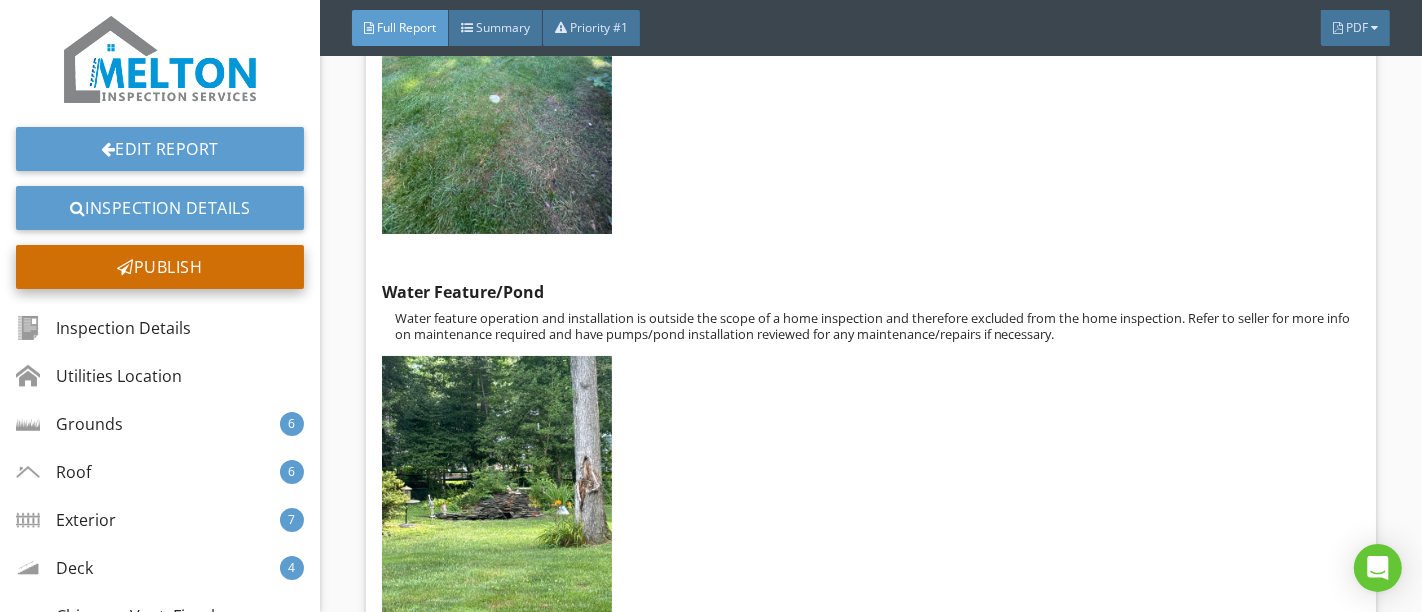 click on "Publish" at bounding box center (160, 267) 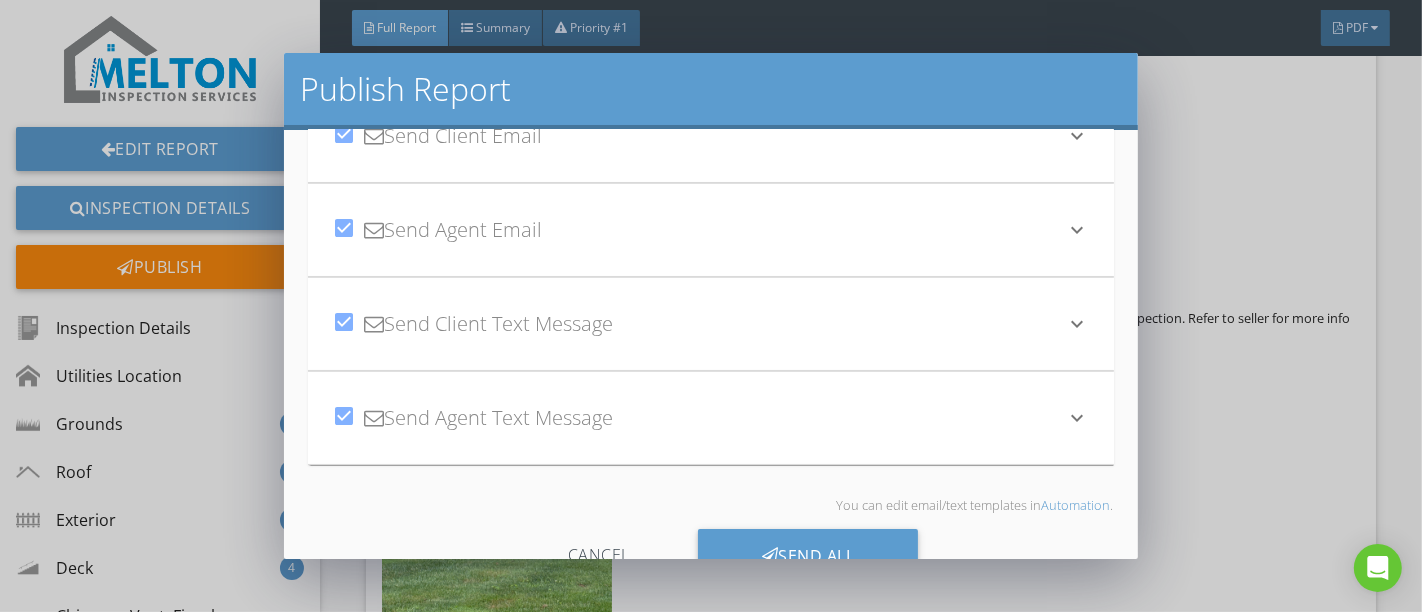 scroll, scrollTop: 157, scrollLeft: 0, axis: vertical 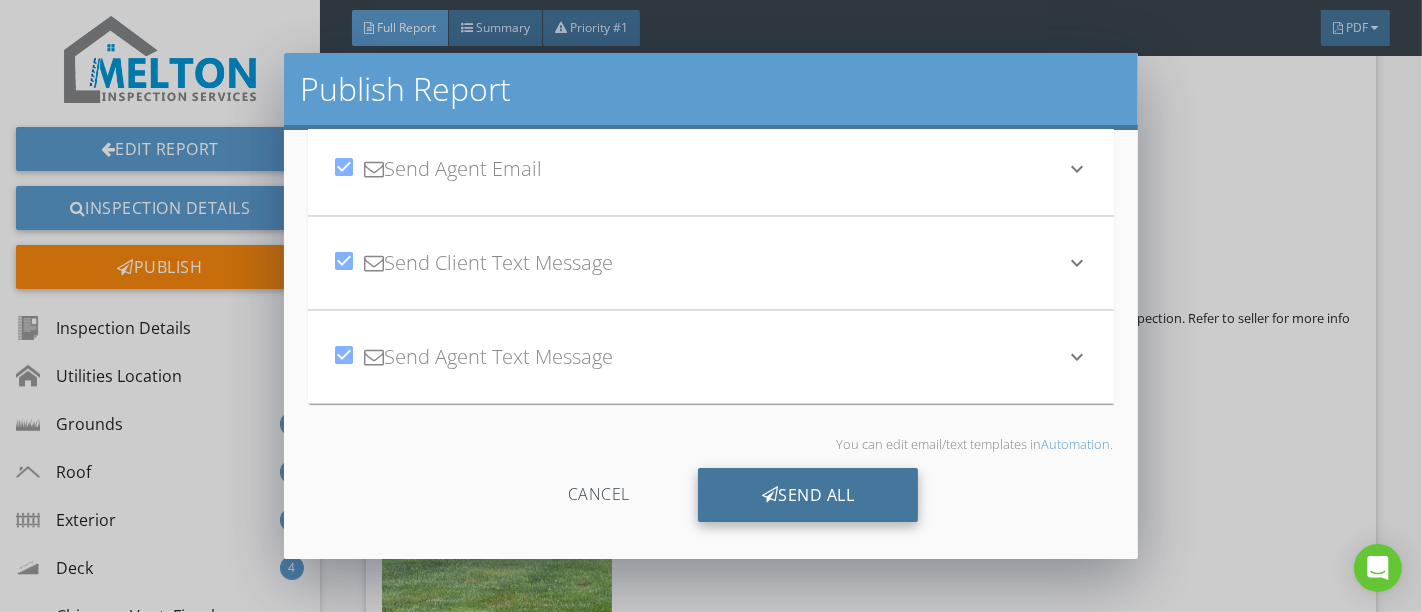 click on "Send All" at bounding box center (808, 495) 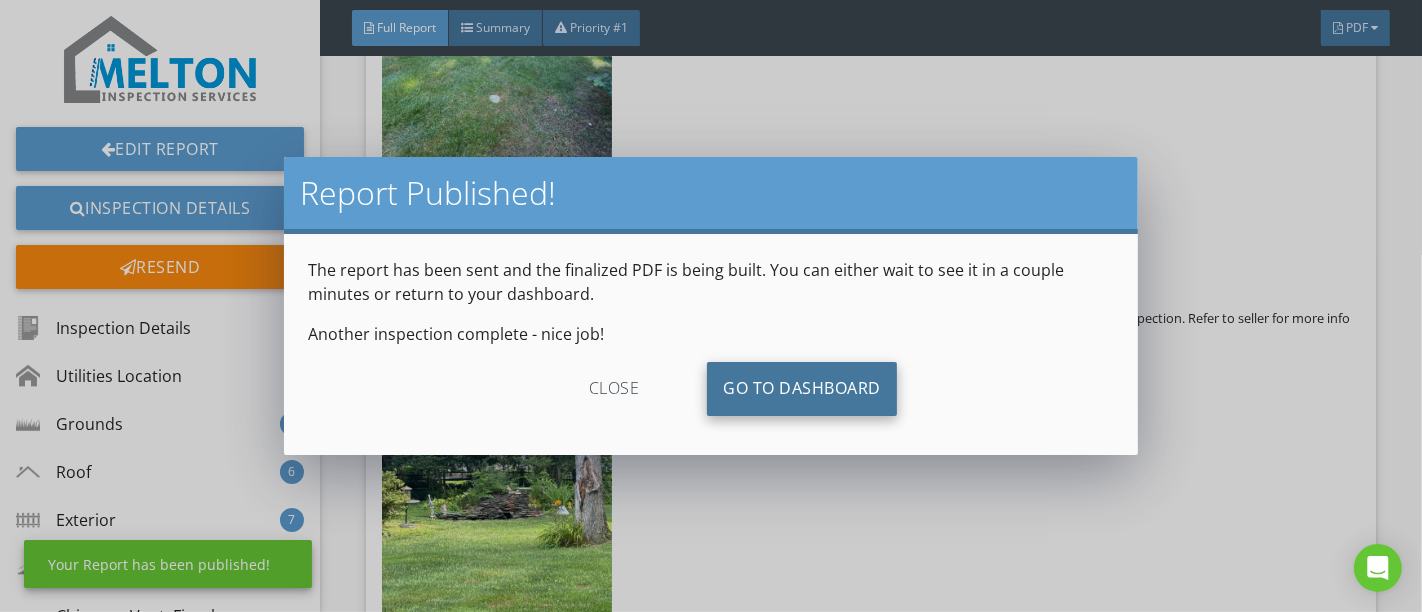 click on "Go To Dashboard" at bounding box center (802, 389) 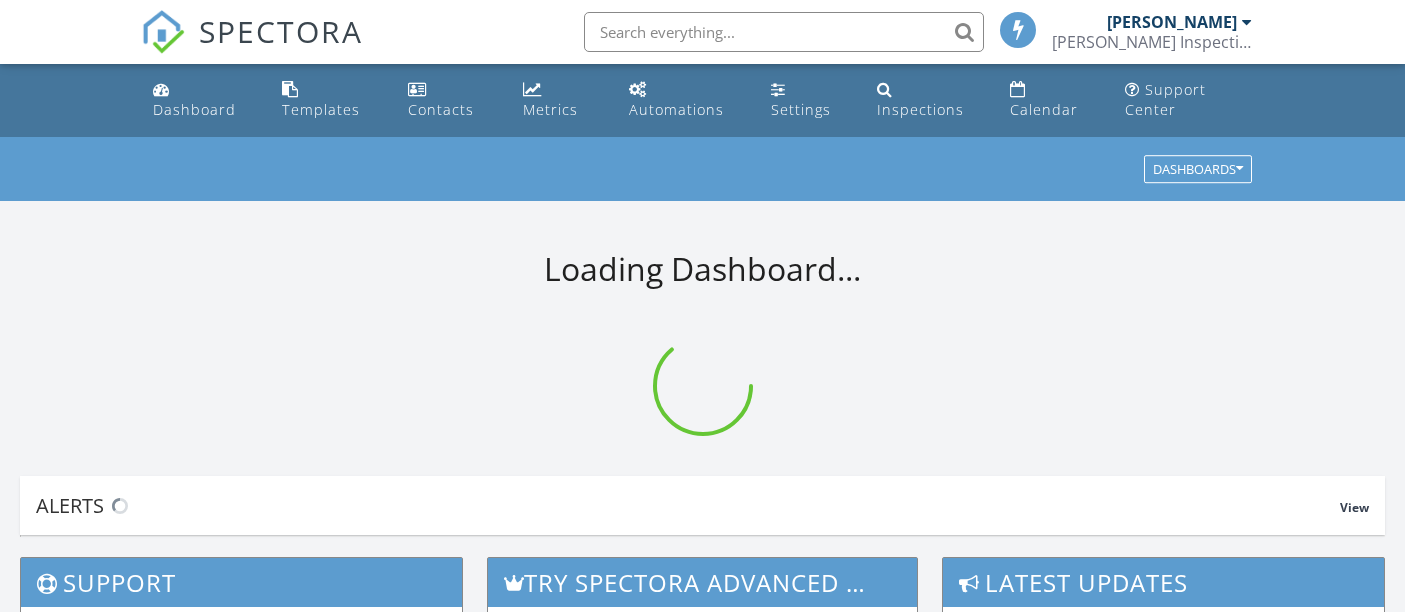 scroll, scrollTop: 0, scrollLeft: 0, axis: both 